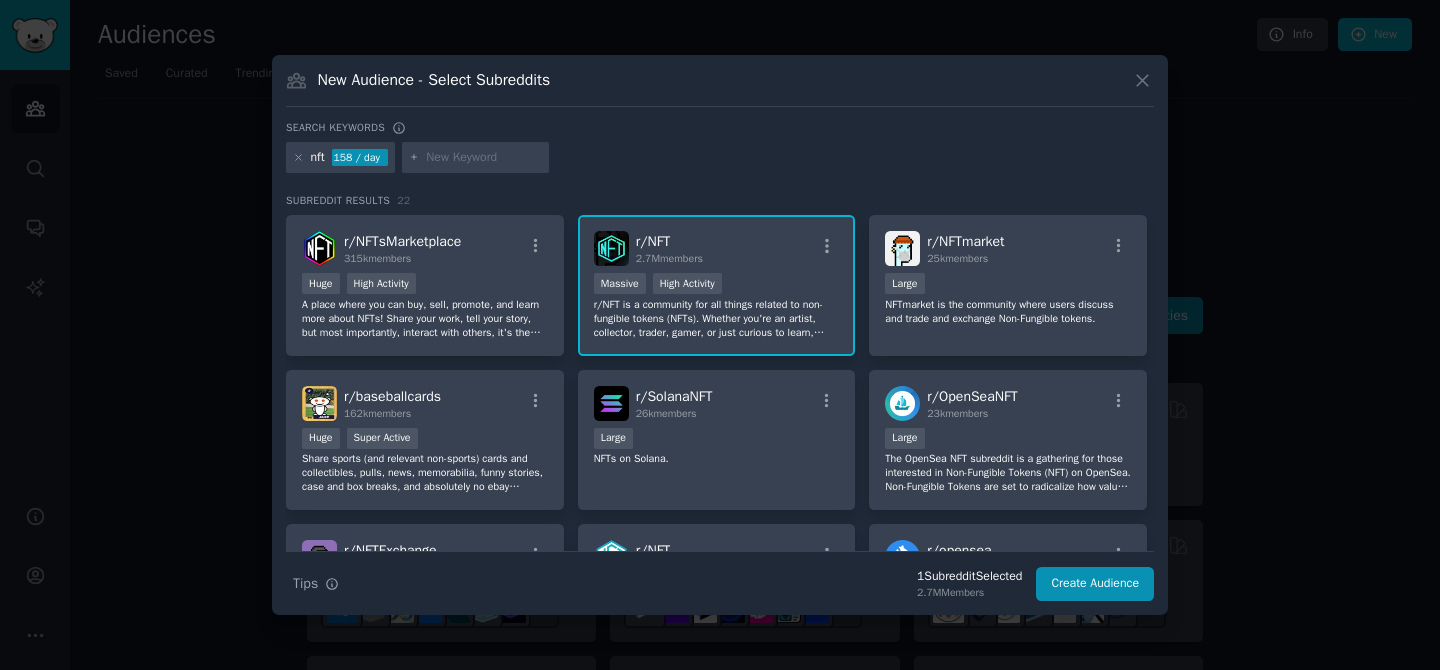 scroll, scrollTop: 0, scrollLeft: 0, axis: both 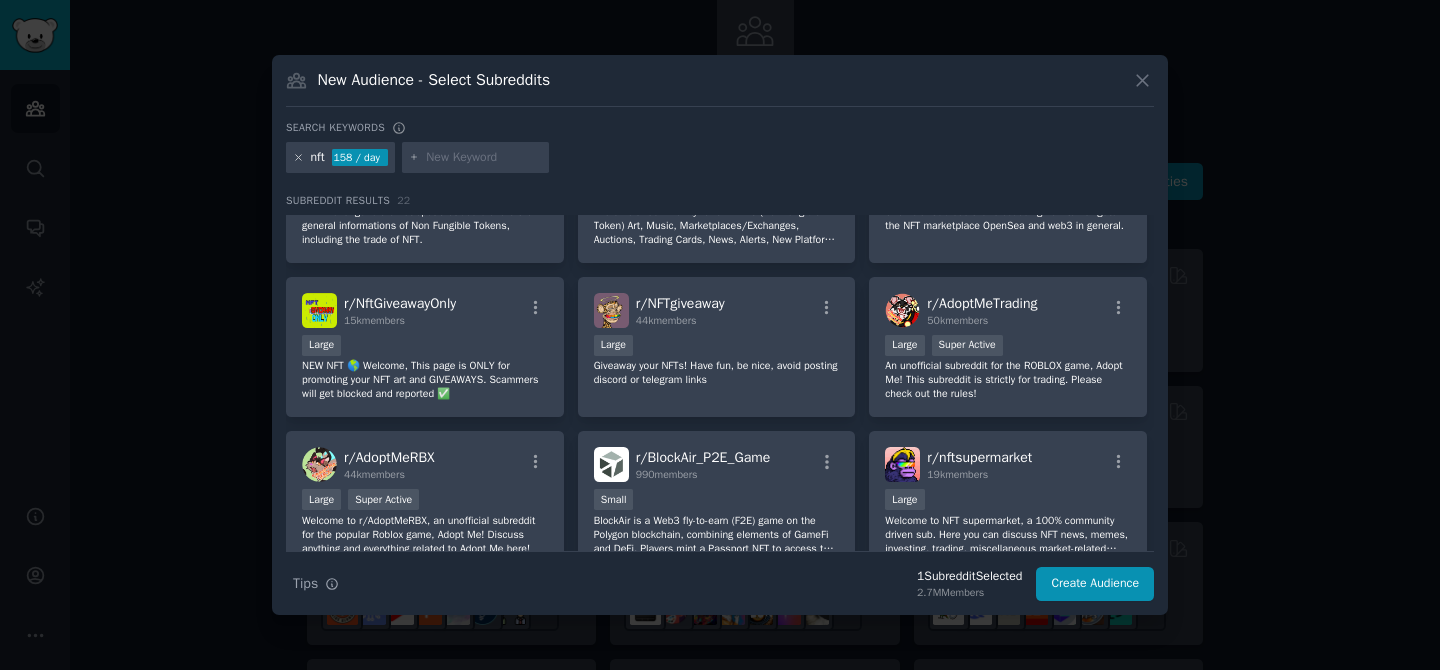 click 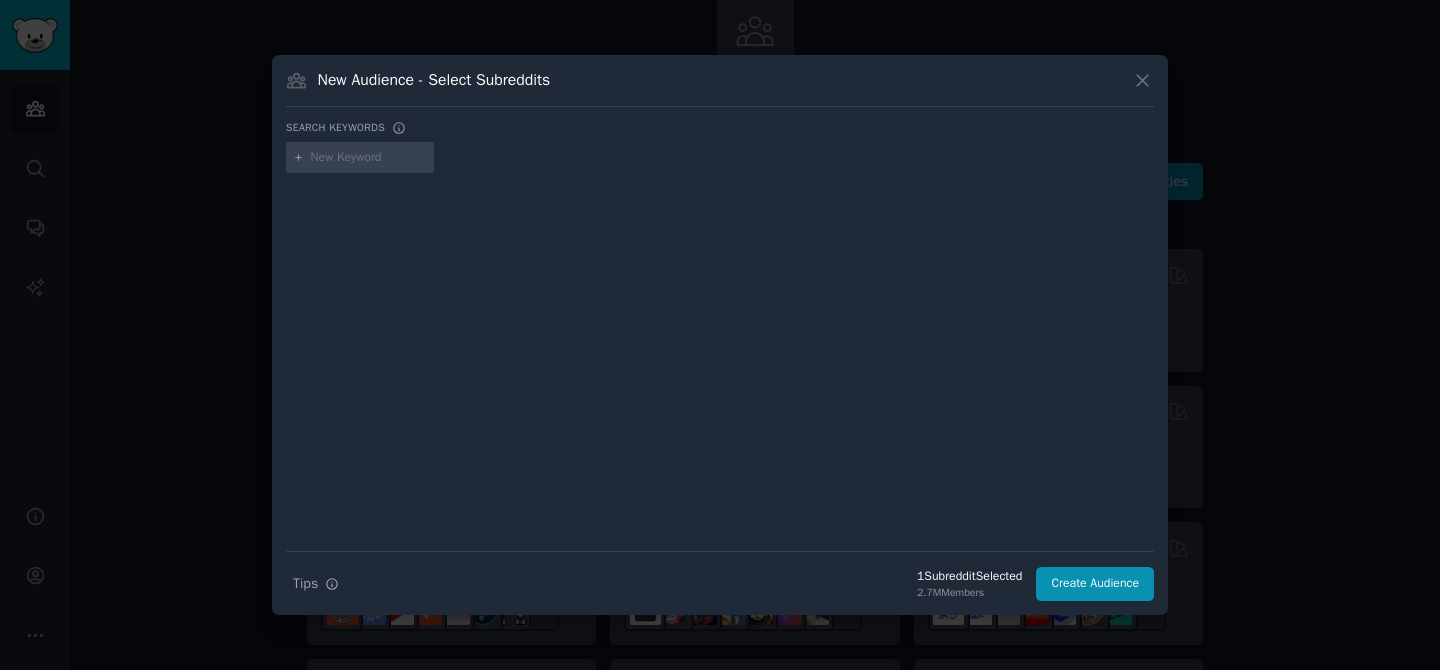 click at bounding box center (360, 158) 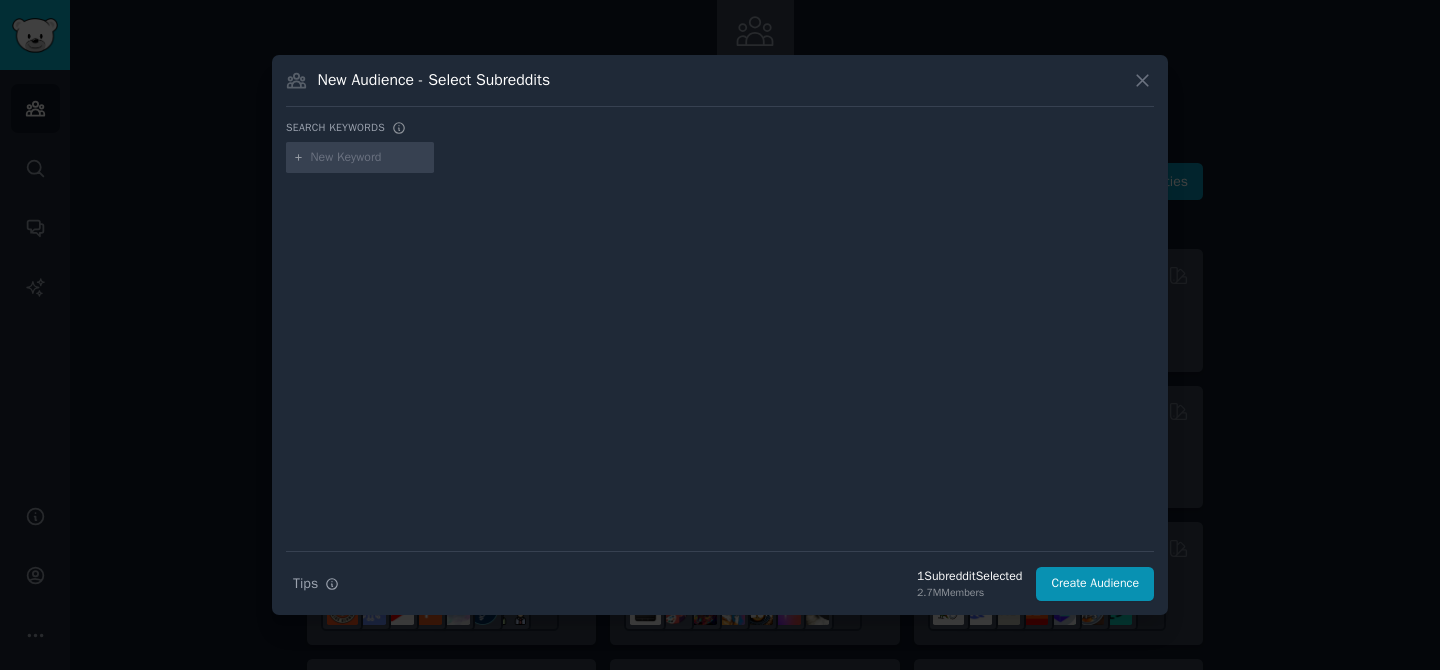 click at bounding box center [369, 158] 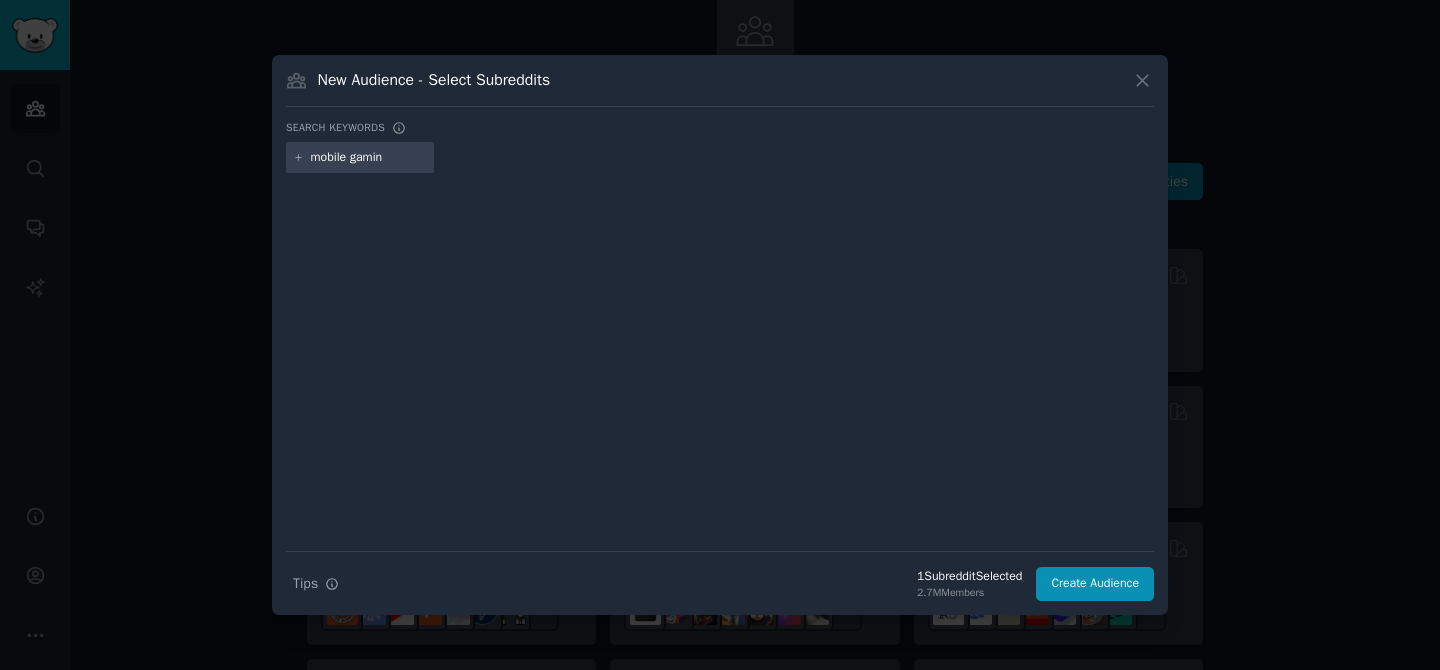 type on "mobile gaming" 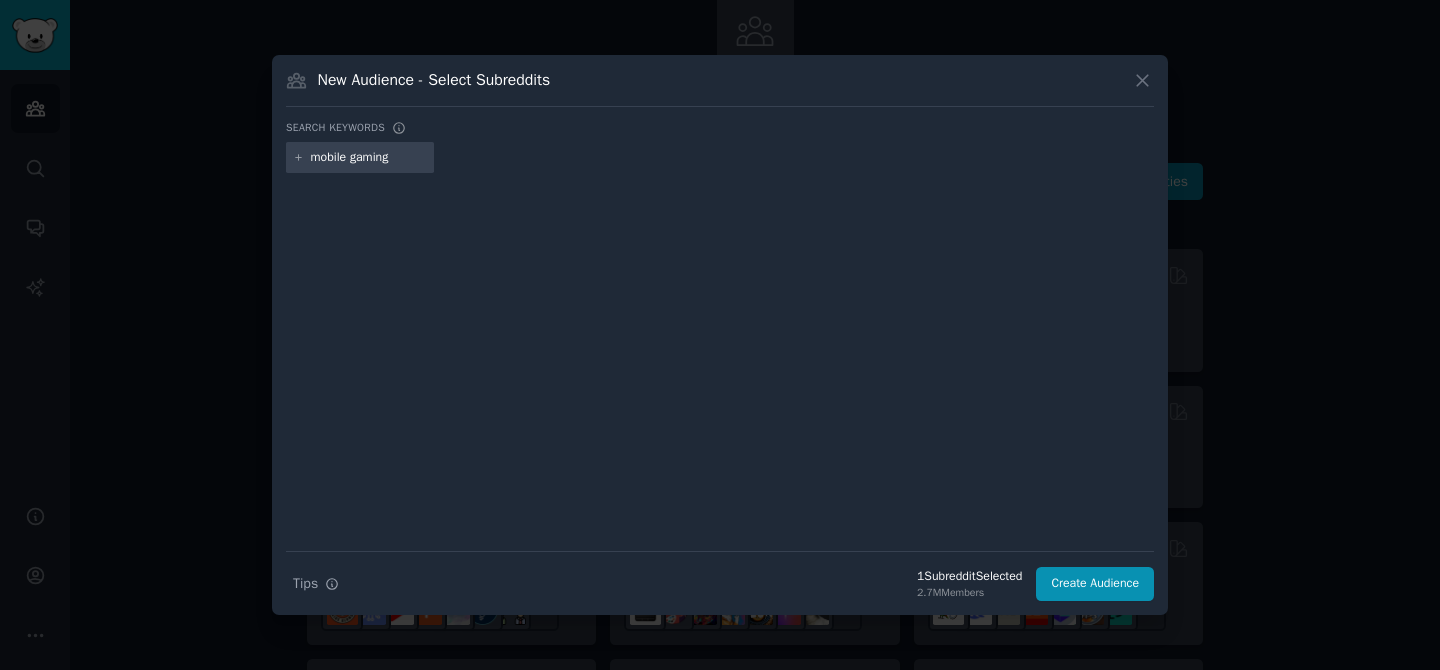type 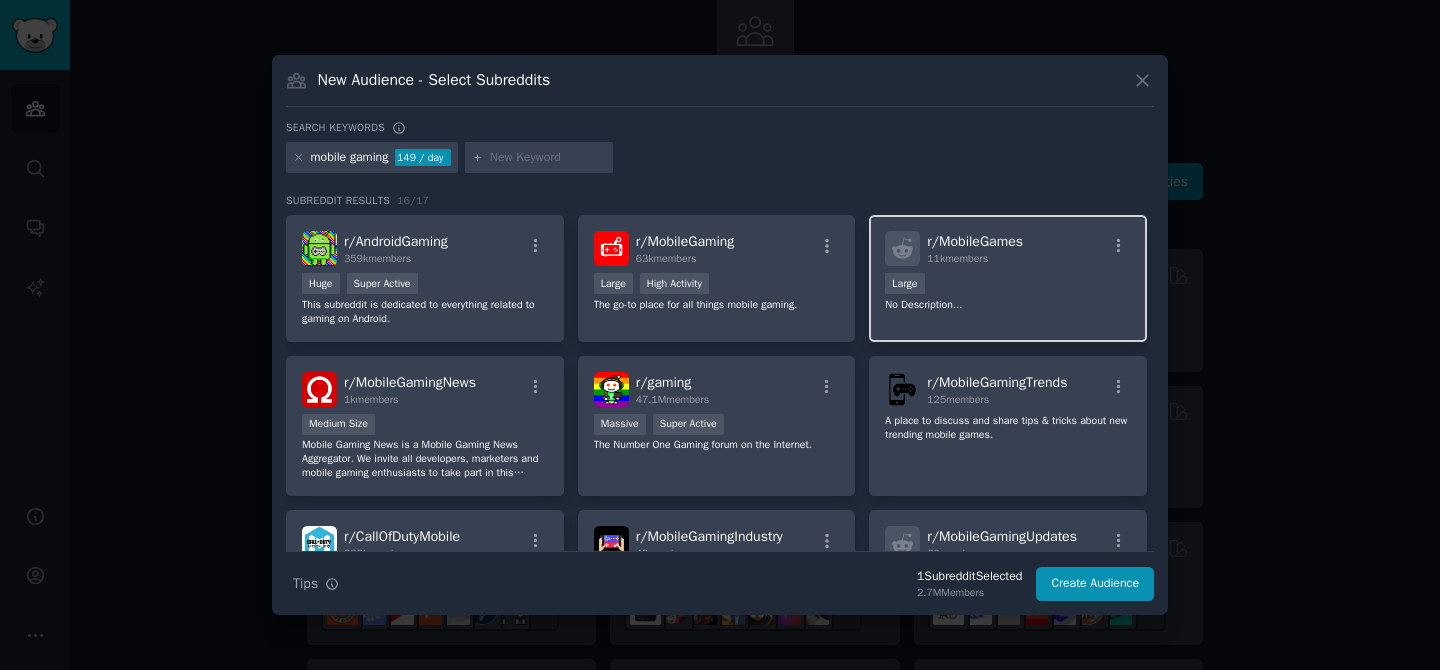 click on "11k  members" at bounding box center [957, 258] 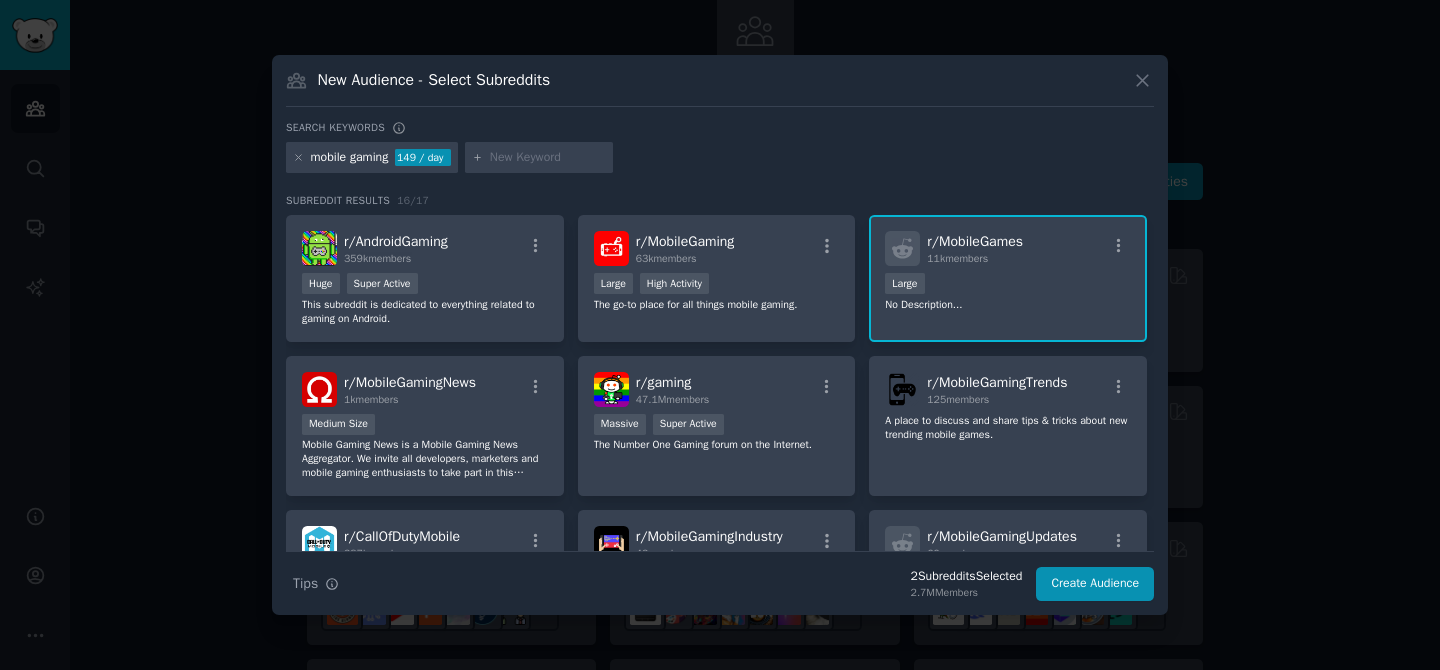 click at bounding box center (902, 248) 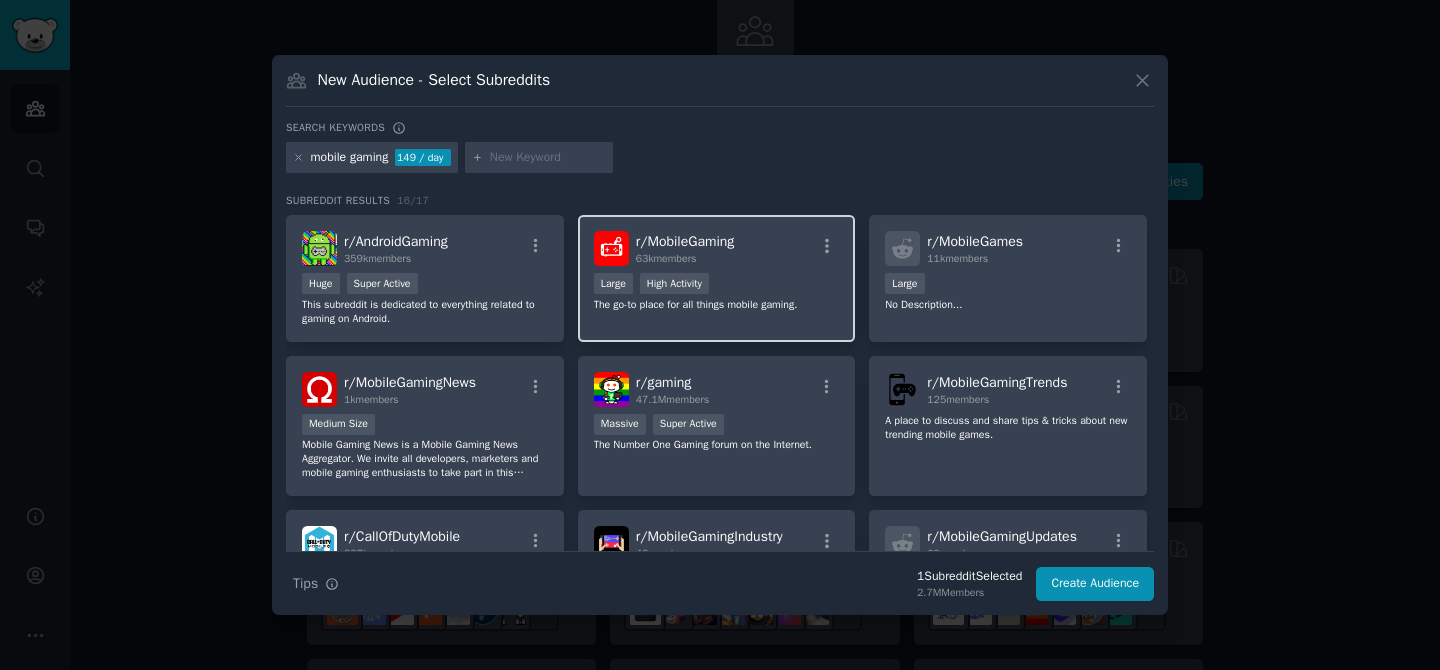 click at bounding box center (611, 248) 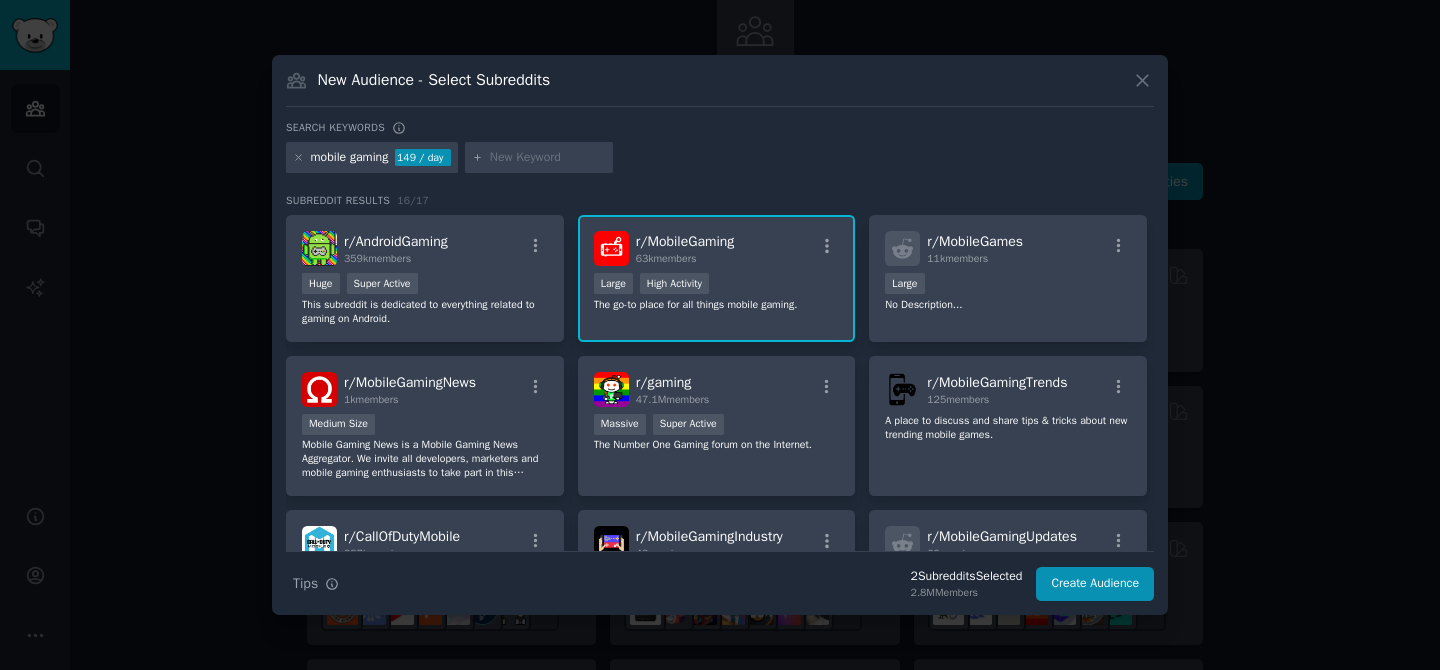 click on "r/ MobileGaming 63k  members" at bounding box center [717, 248] 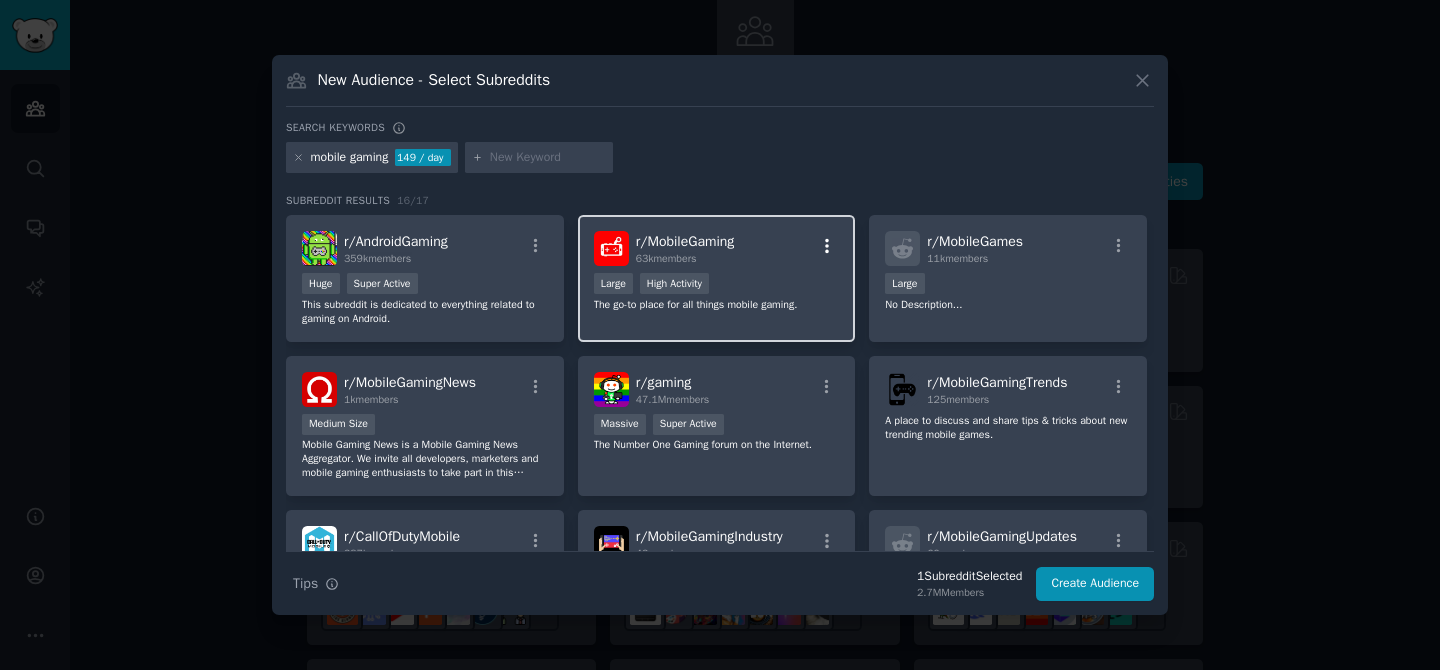 click 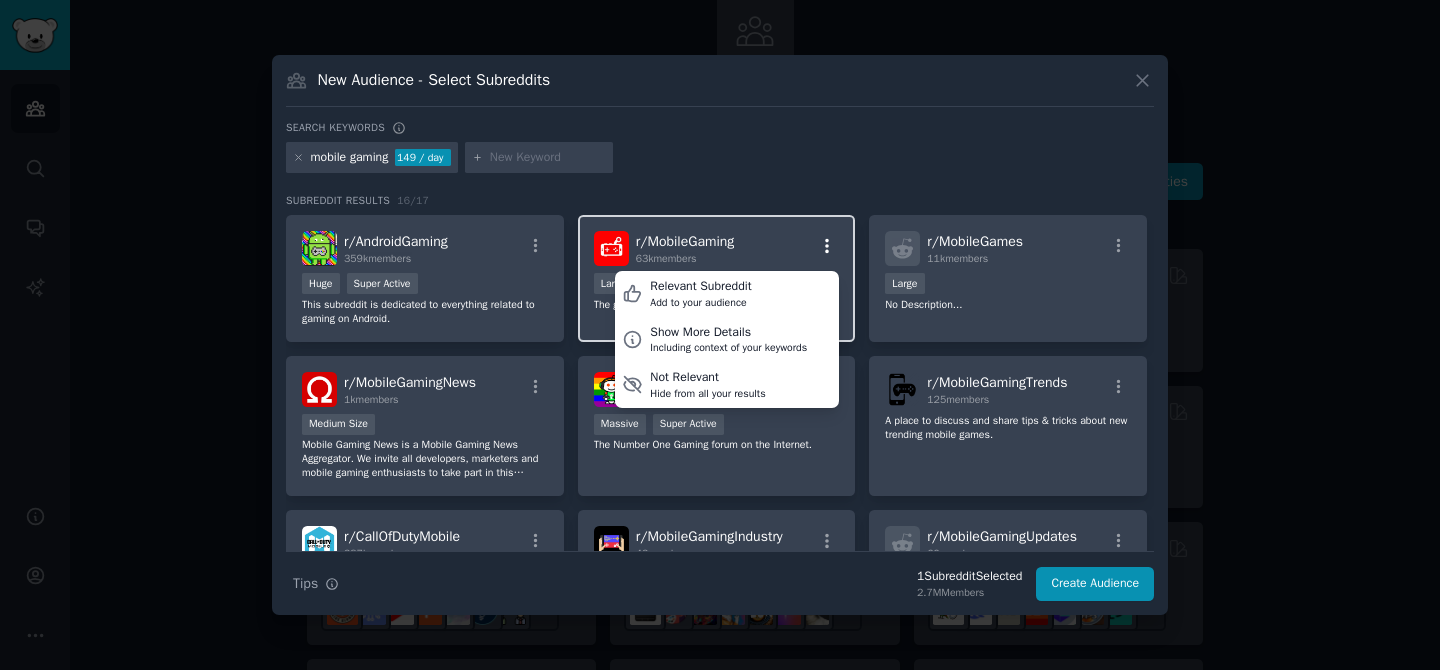 click 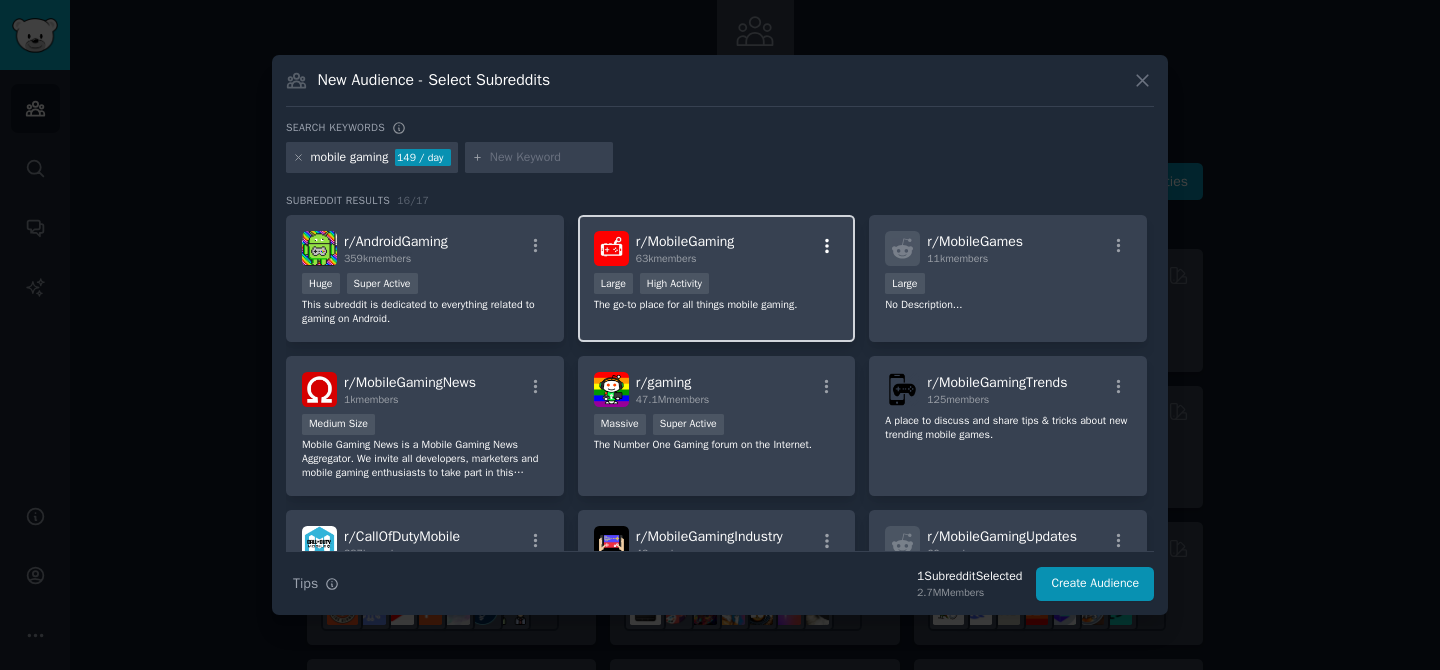 type 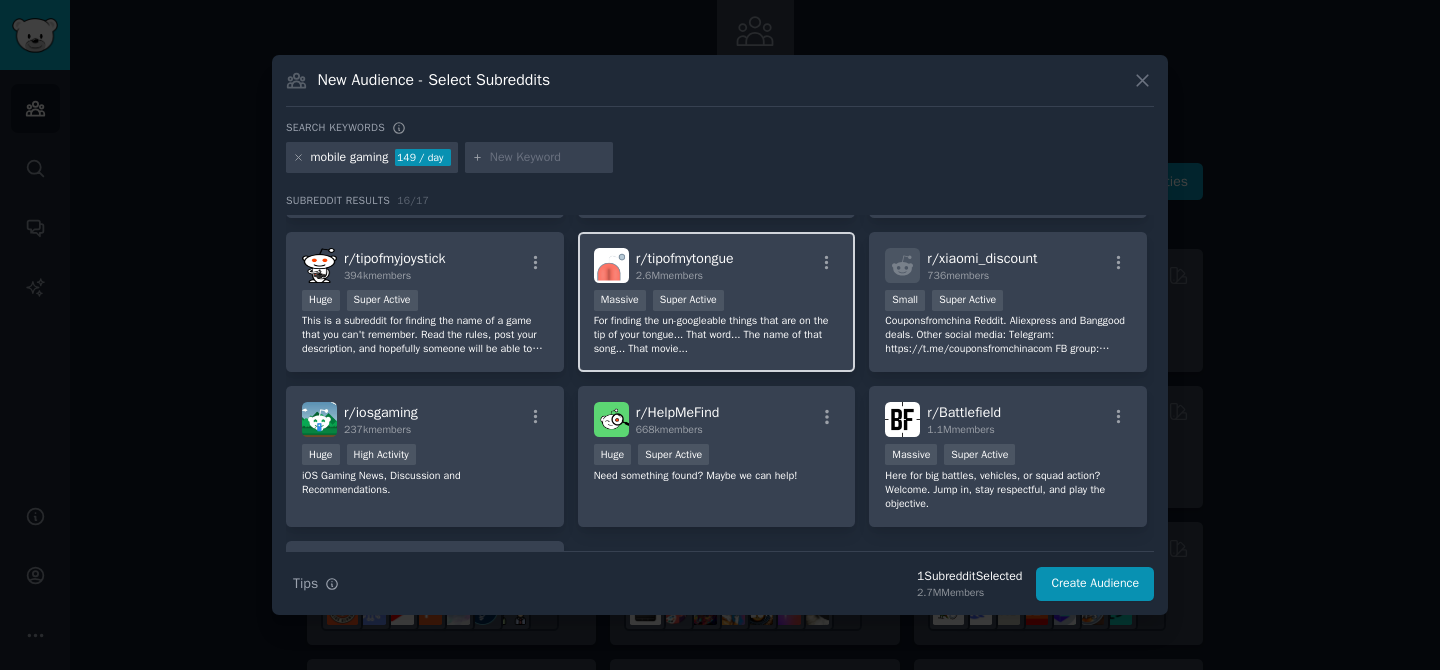 scroll, scrollTop: 437, scrollLeft: 0, axis: vertical 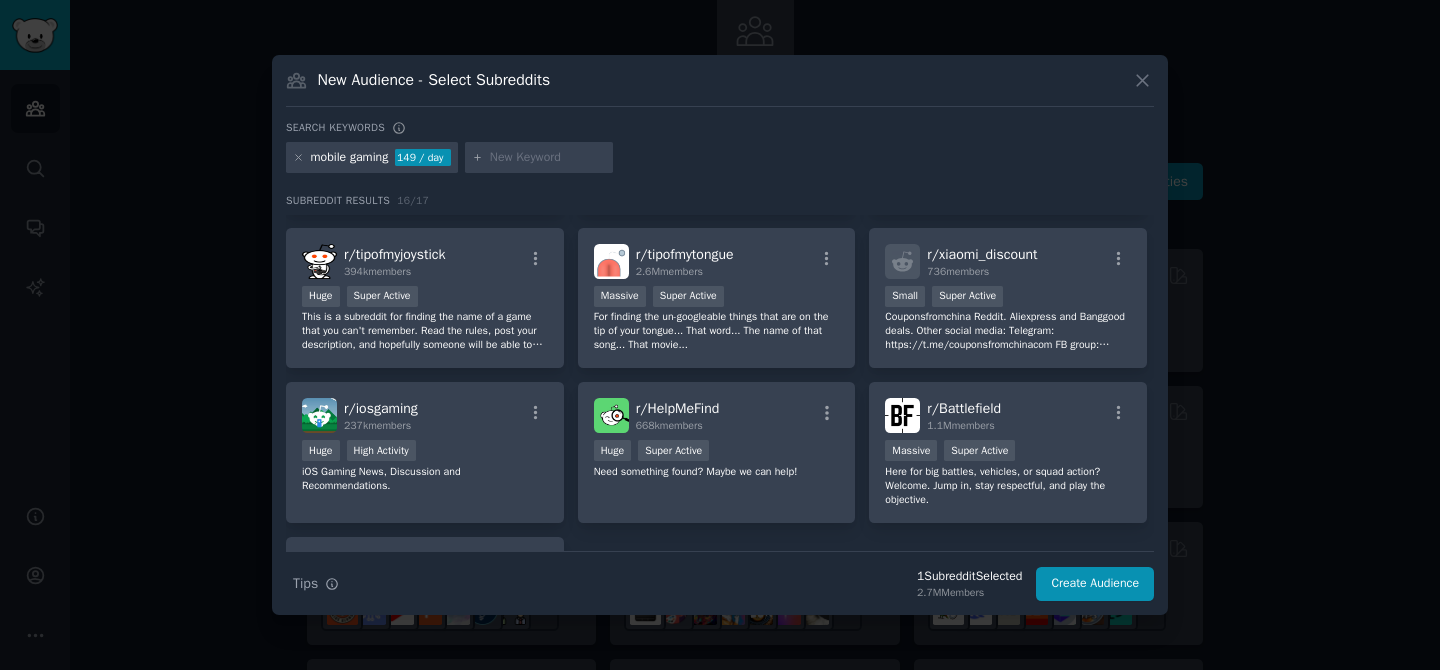 click at bounding box center [298, 158] 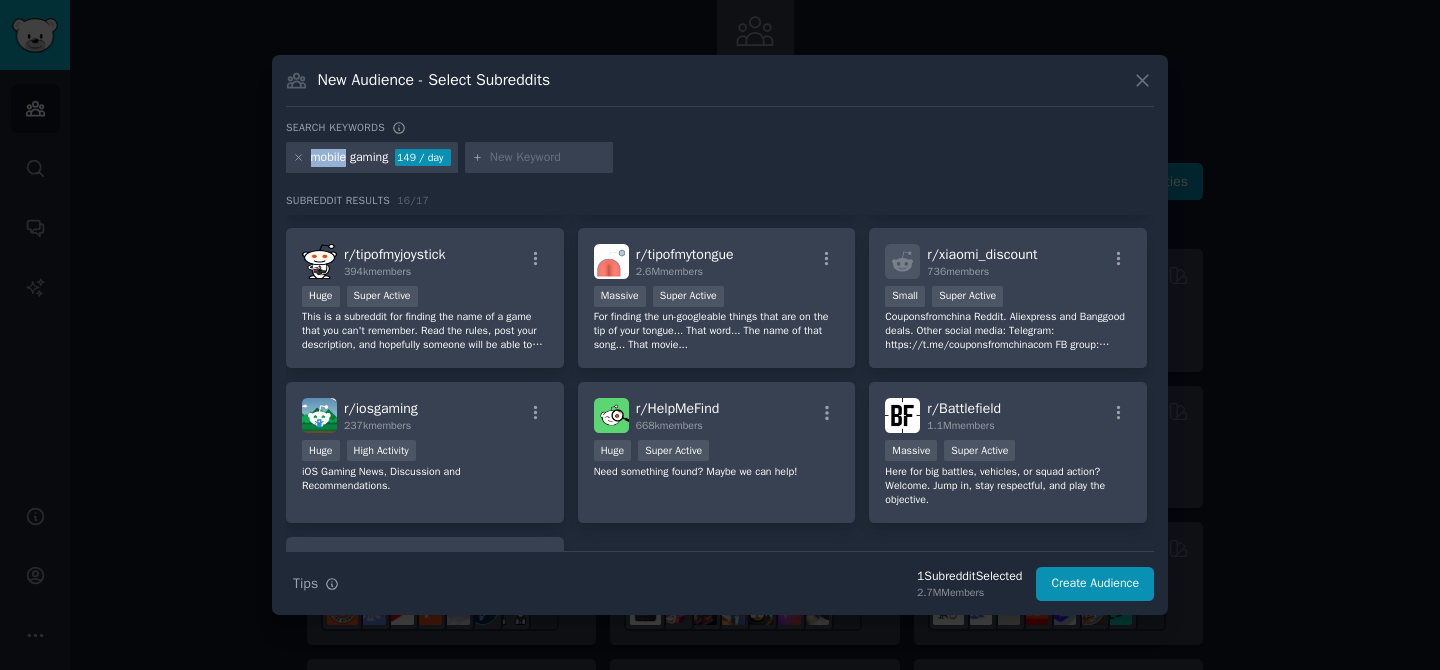 click at bounding box center (298, 158) 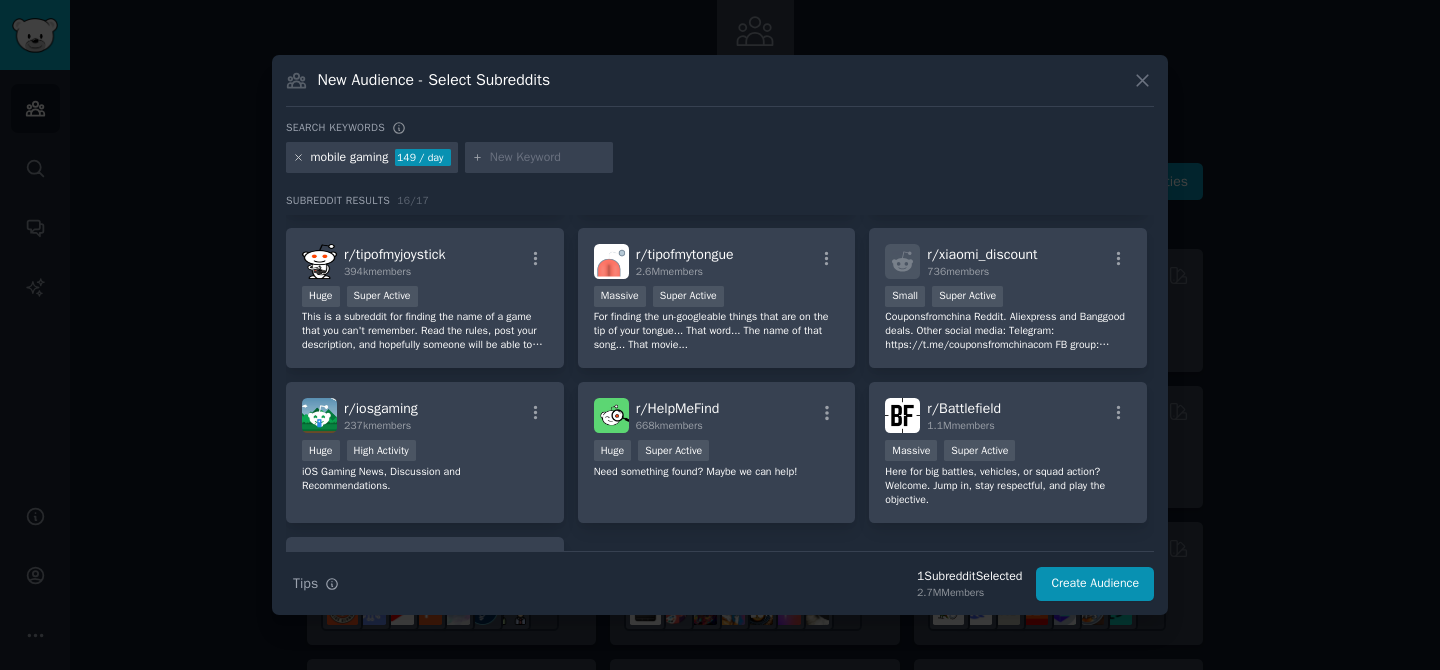 click 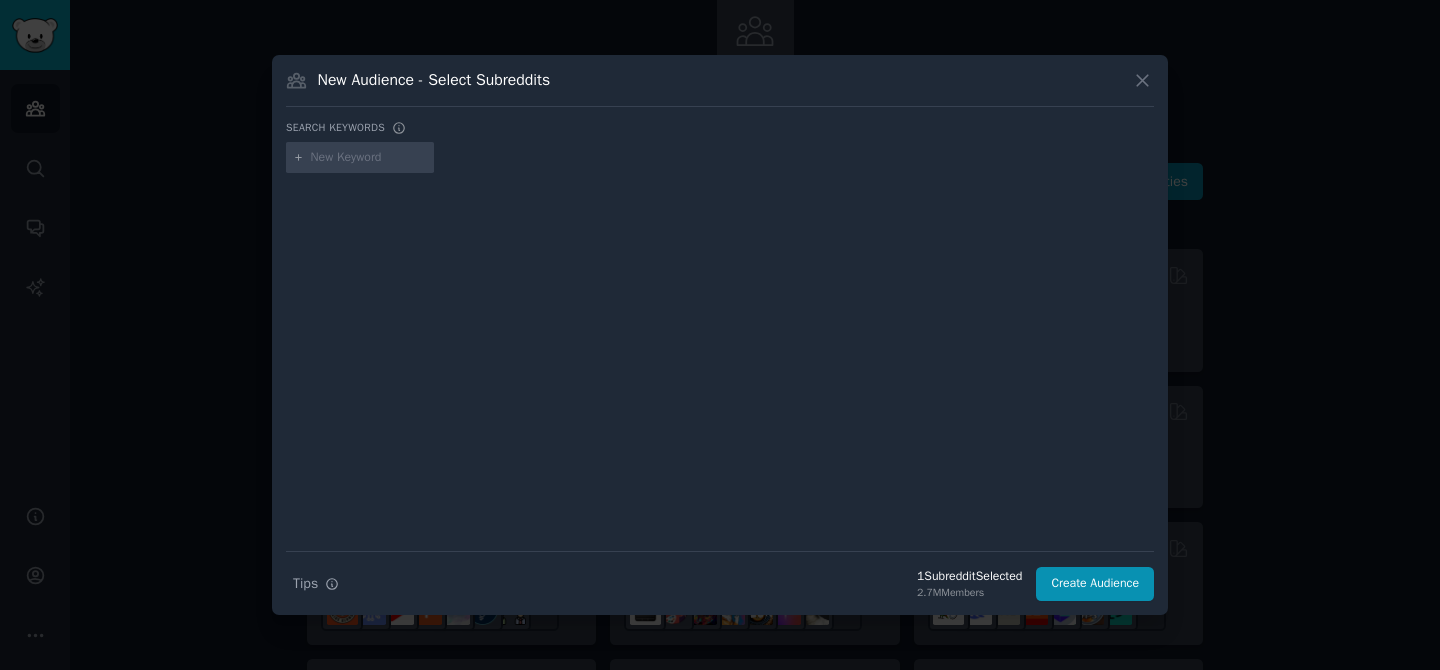 click at bounding box center (369, 158) 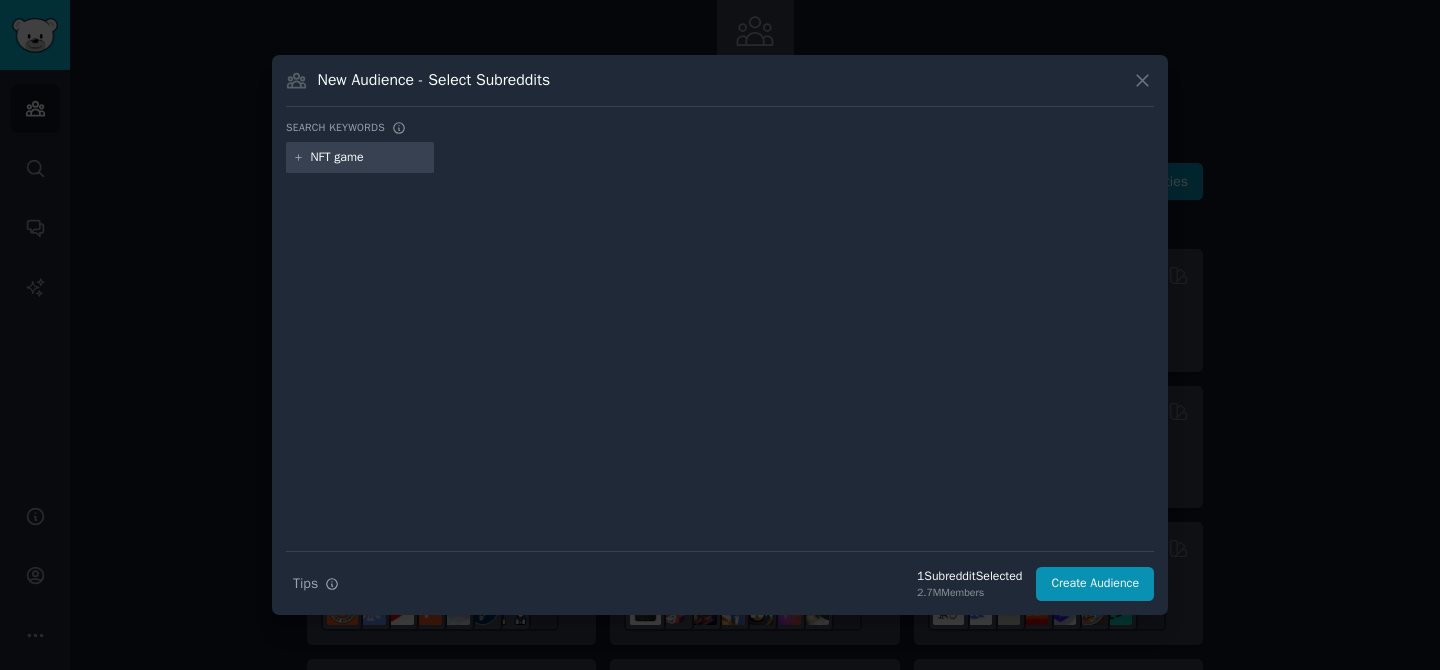 type on "NFT games" 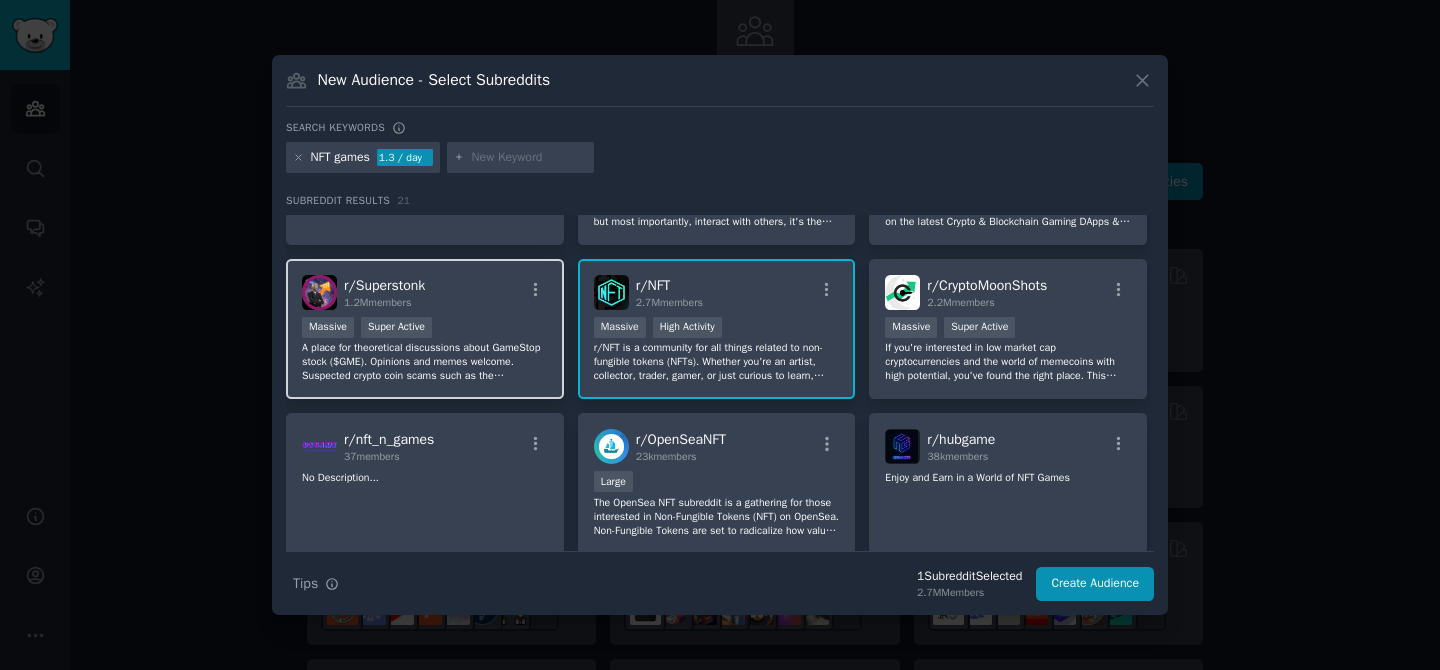scroll, scrollTop: 118, scrollLeft: 0, axis: vertical 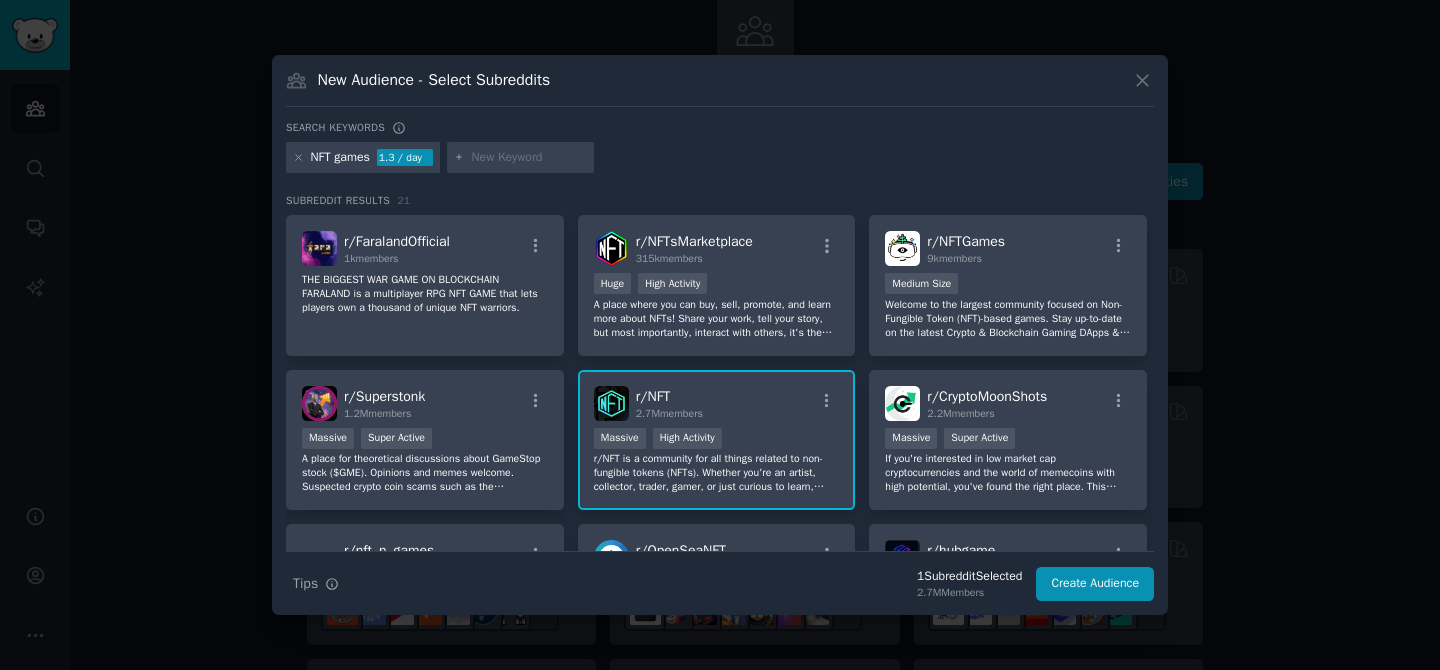 click on "NFT games" at bounding box center [340, 158] 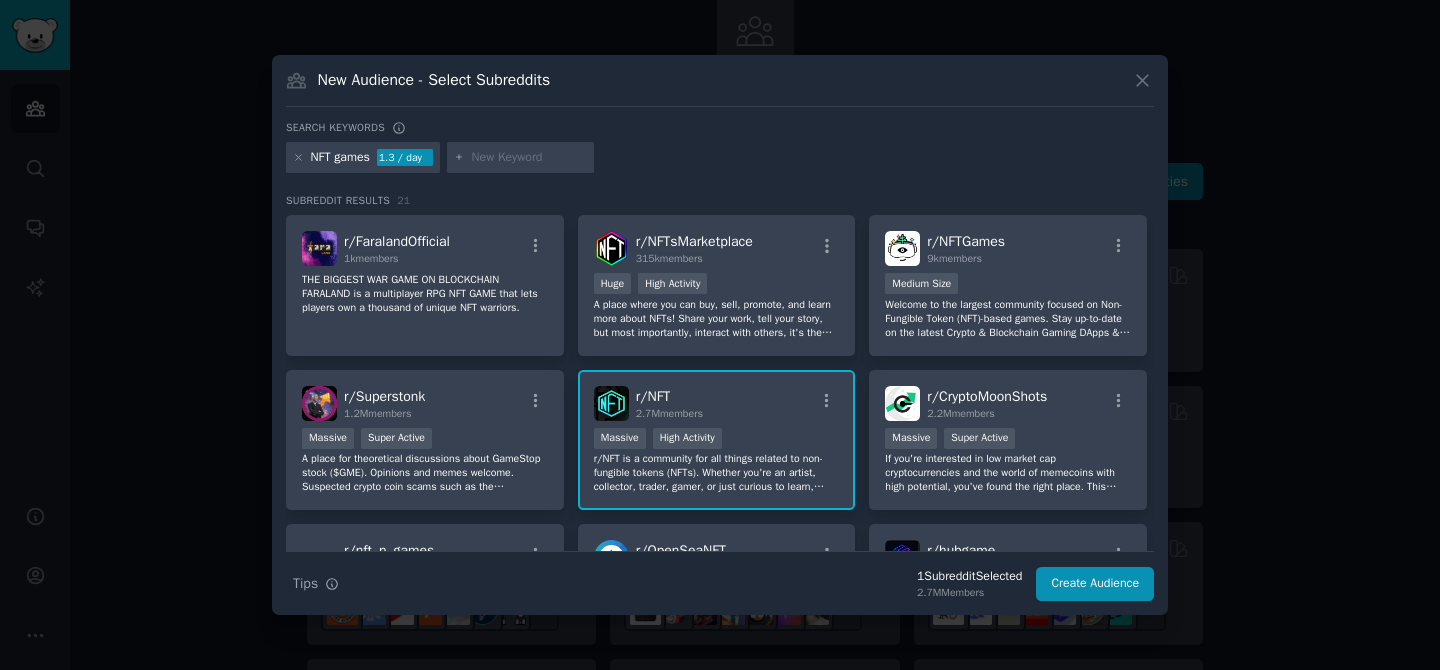 click on "NFT games 1.3 / day" at bounding box center (363, 158) 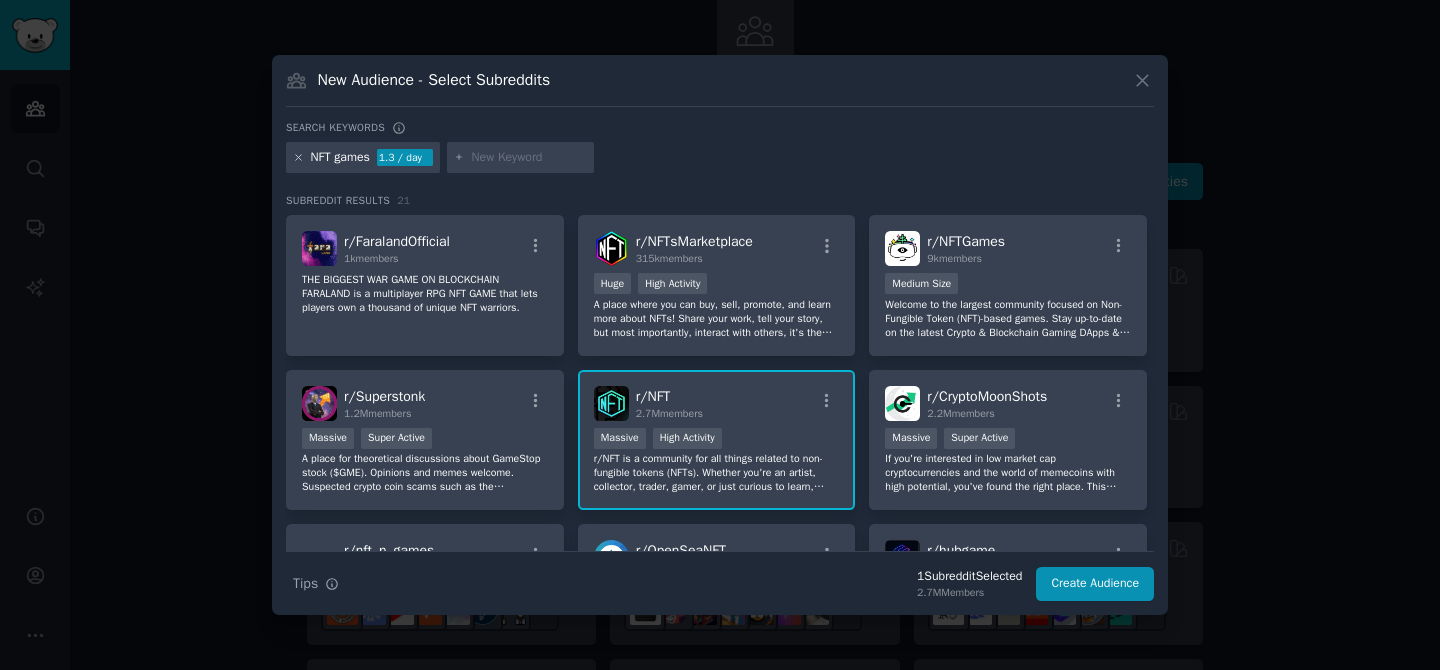 click 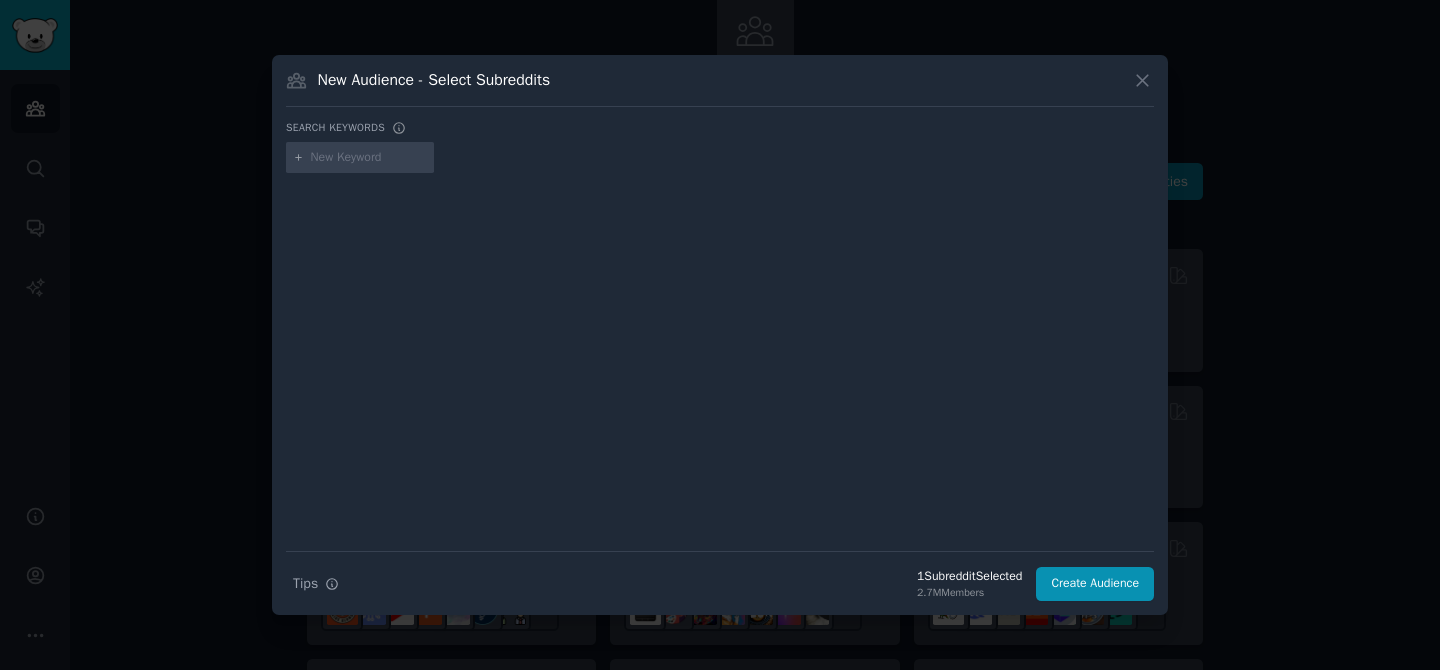 click at bounding box center (369, 158) 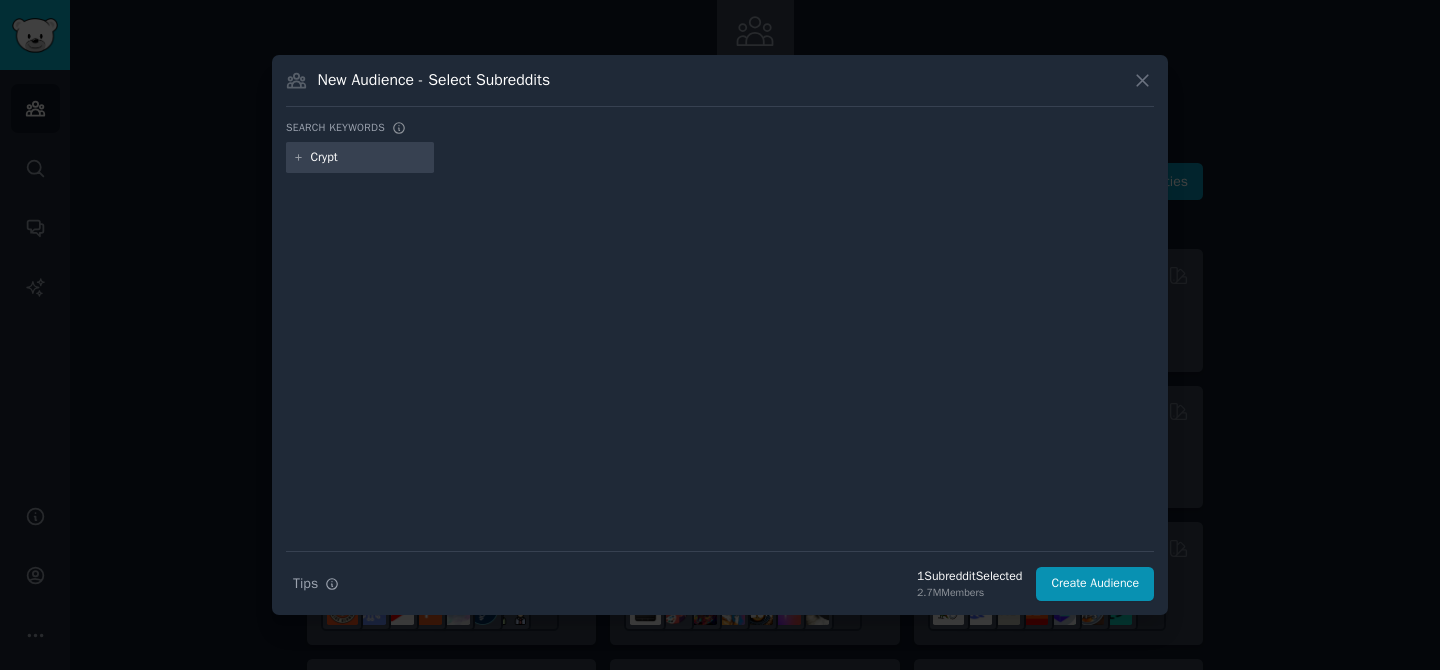 type on "Crypto" 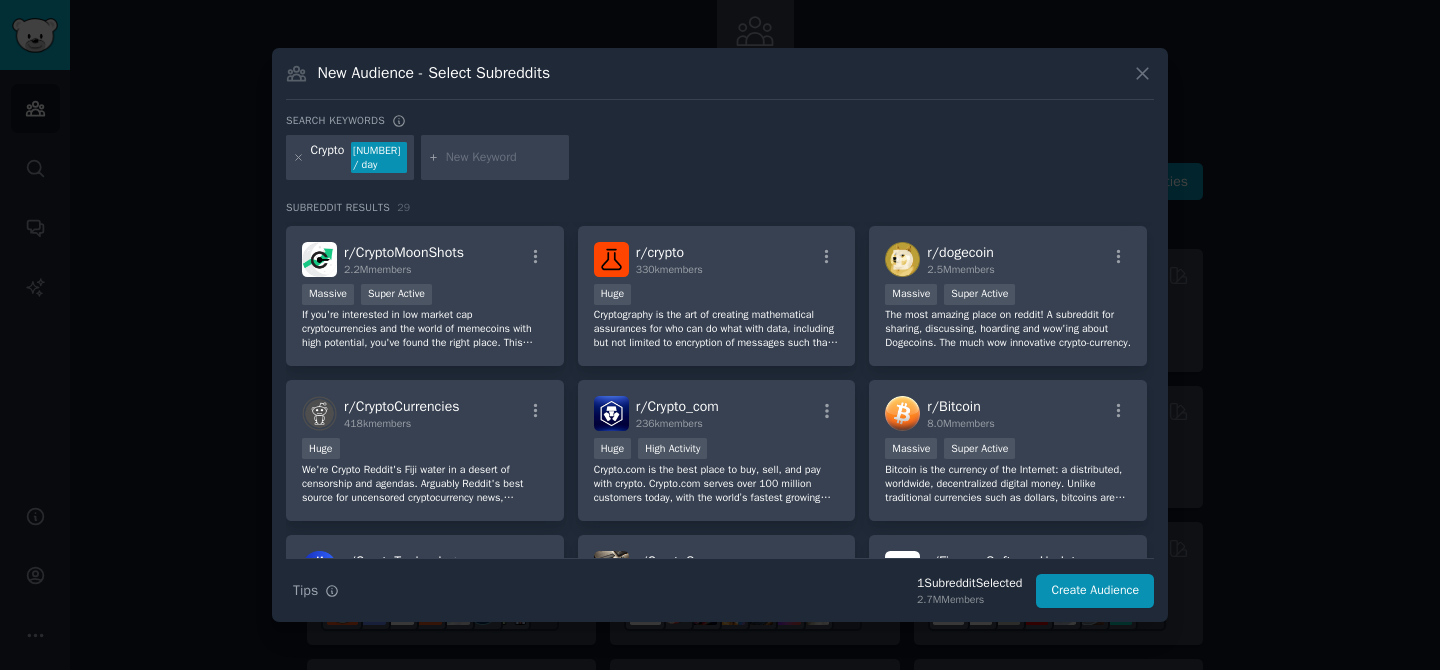 scroll, scrollTop: 150, scrollLeft: 0, axis: vertical 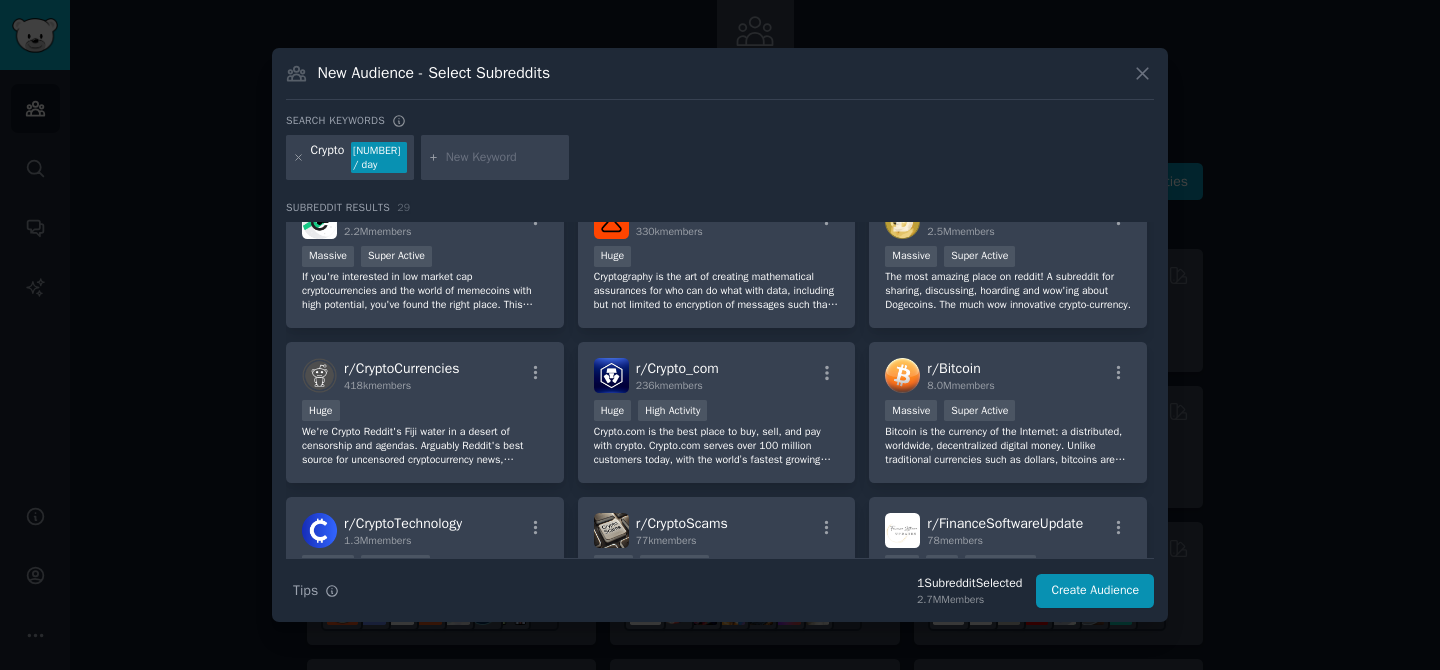 click at bounding box center [298, 158] 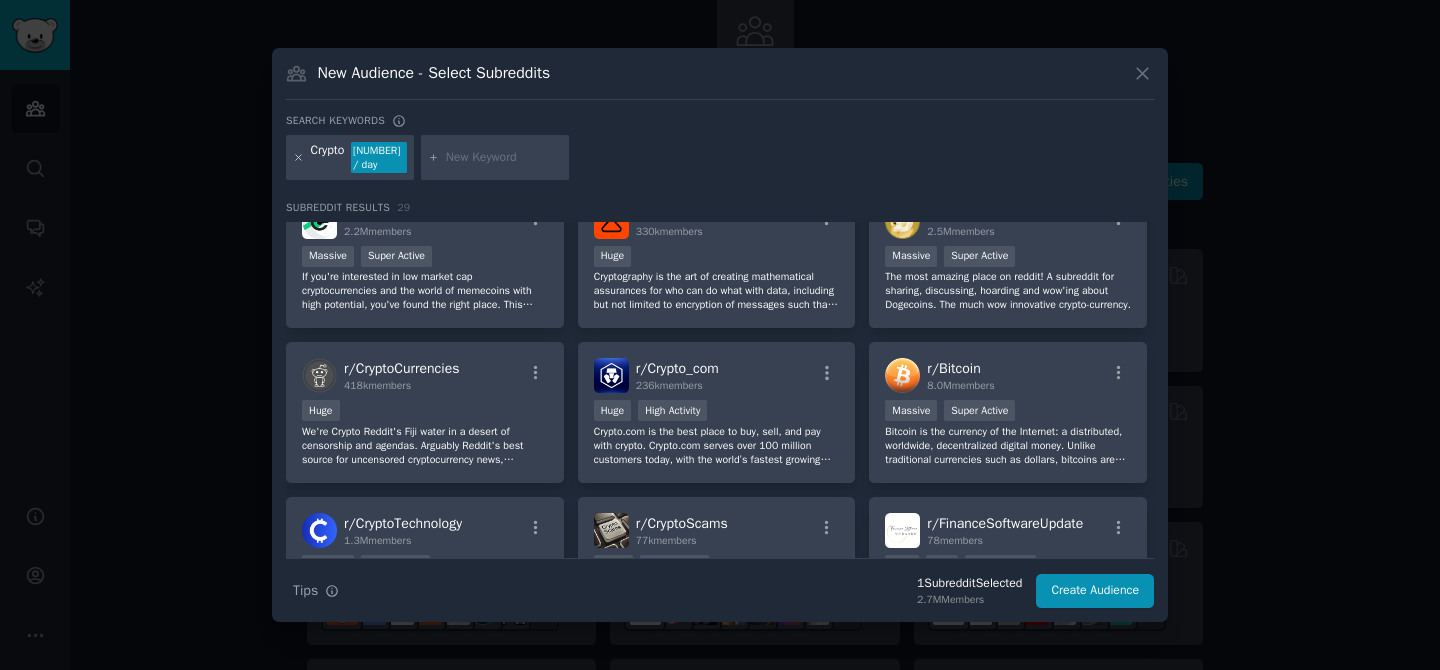 click 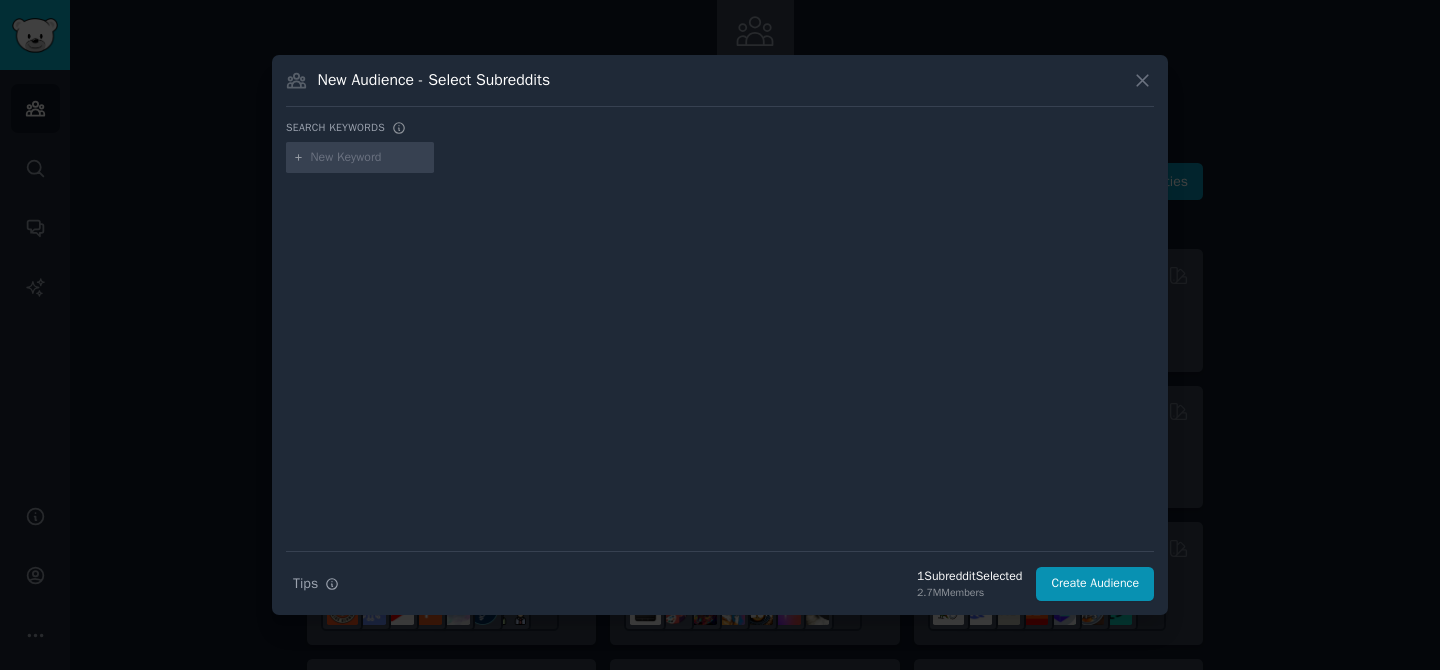 click at bounding box center [369, 158] 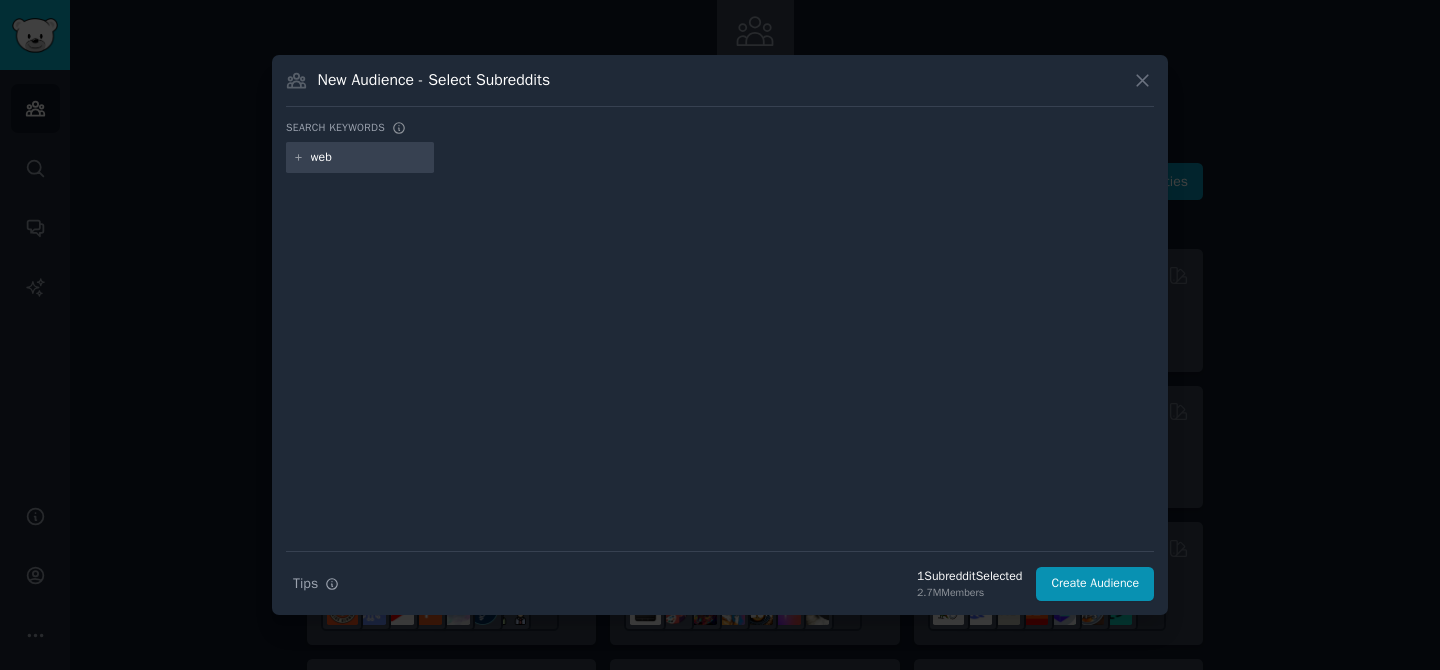 type on "web3" 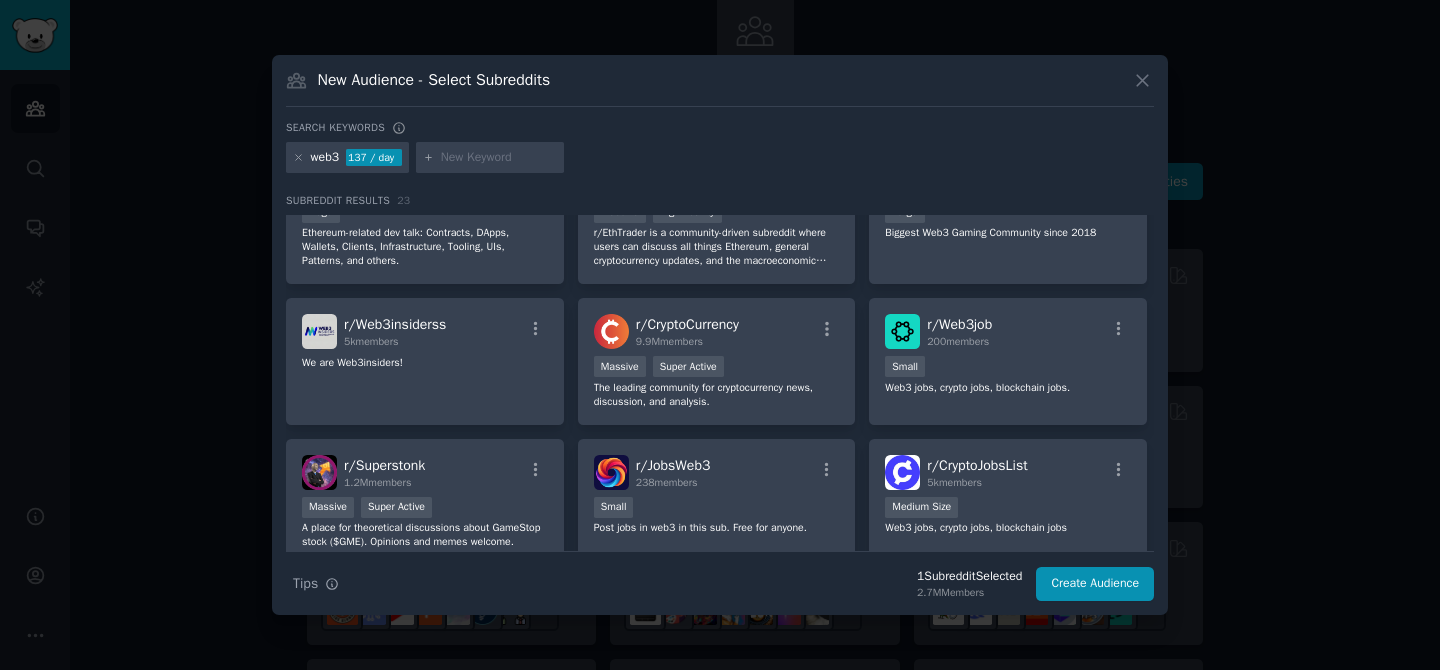 scroll, scrollTop: 257, scrollLeft: 0, axis: vertical 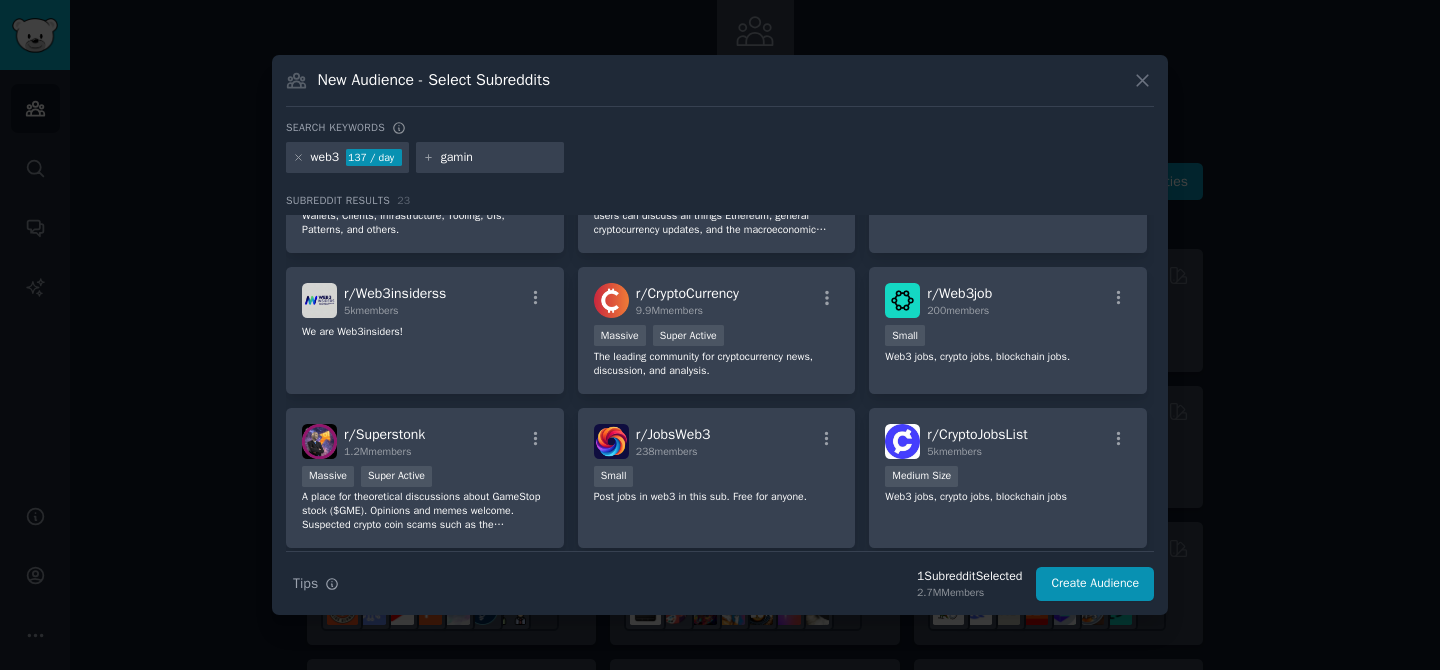 type on "gaming" 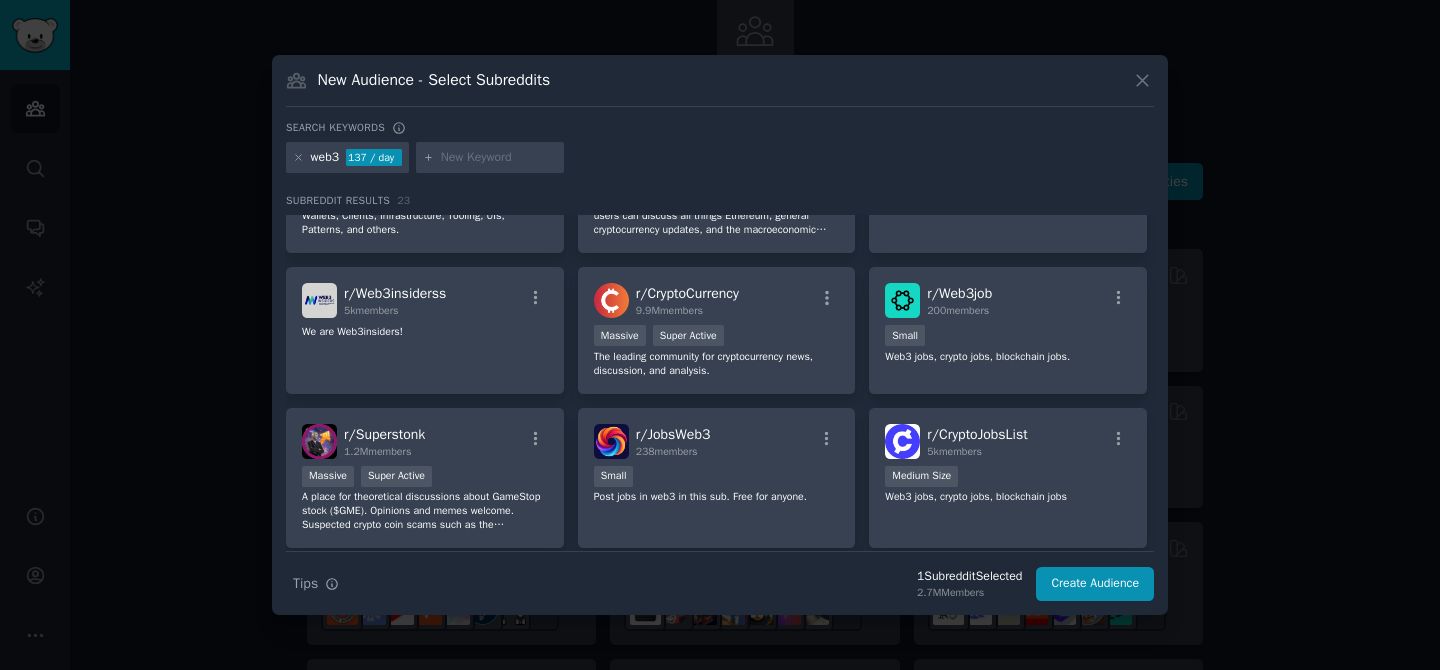 scroll, scrollTop: 0, scrollLeft: 0, axis: both 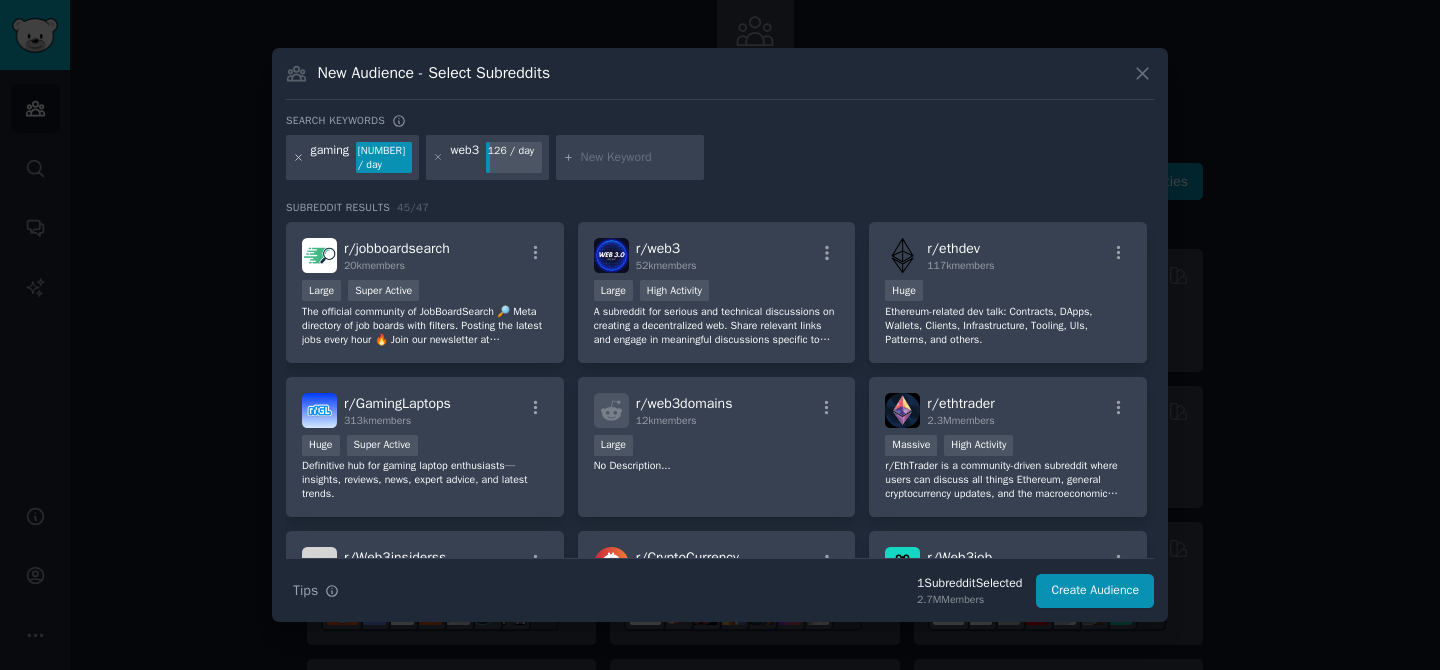 click 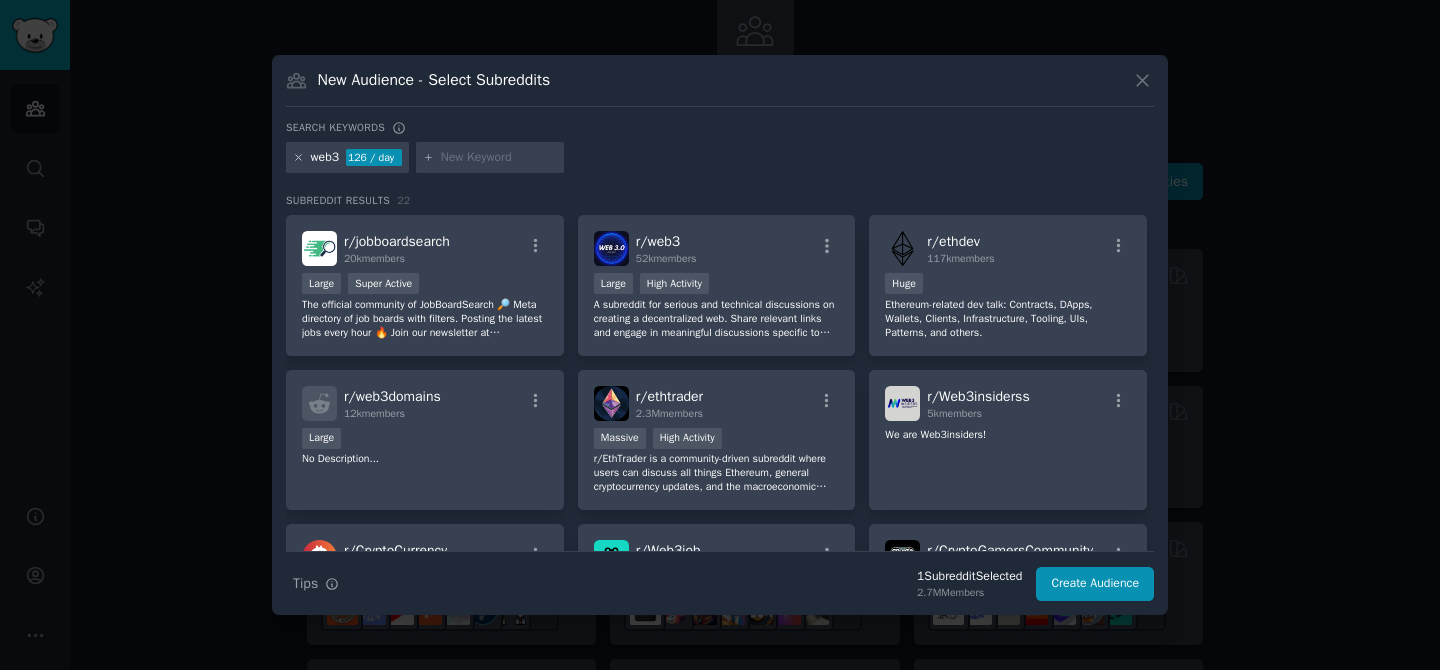 click 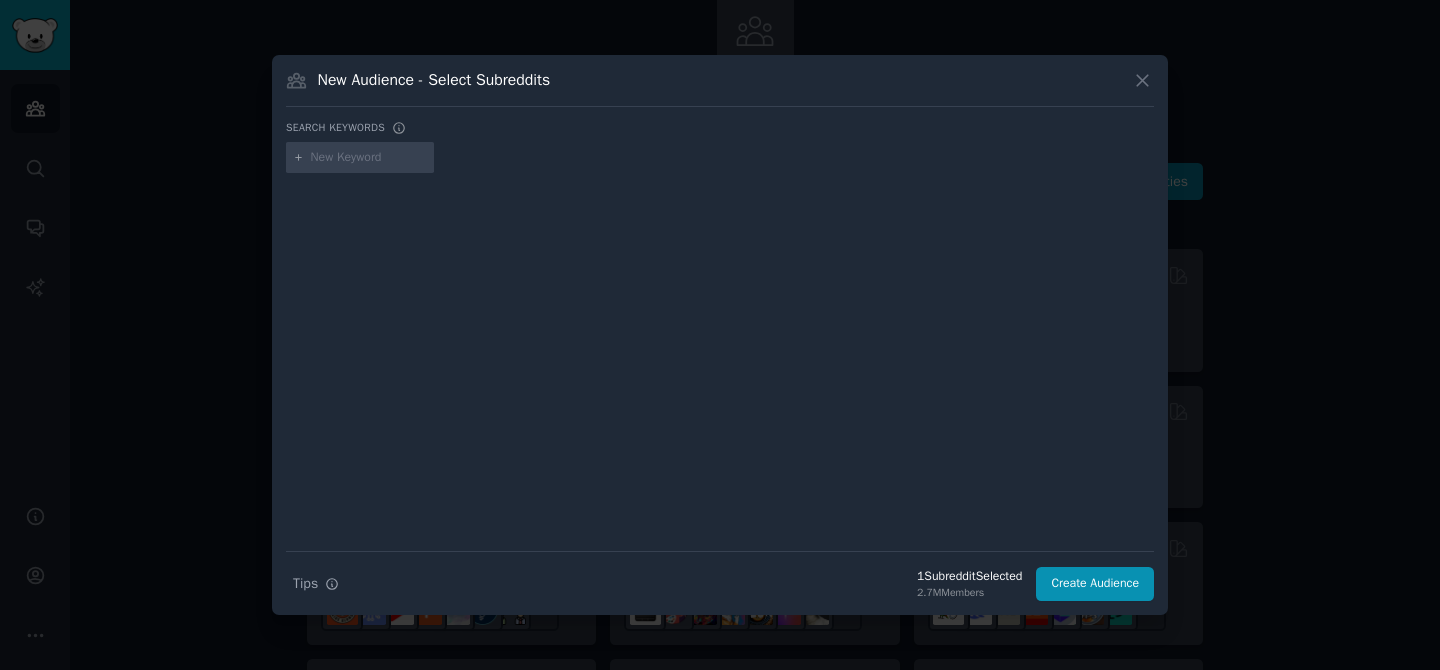 click on "Search keywords" at bounding box center [720, 131] 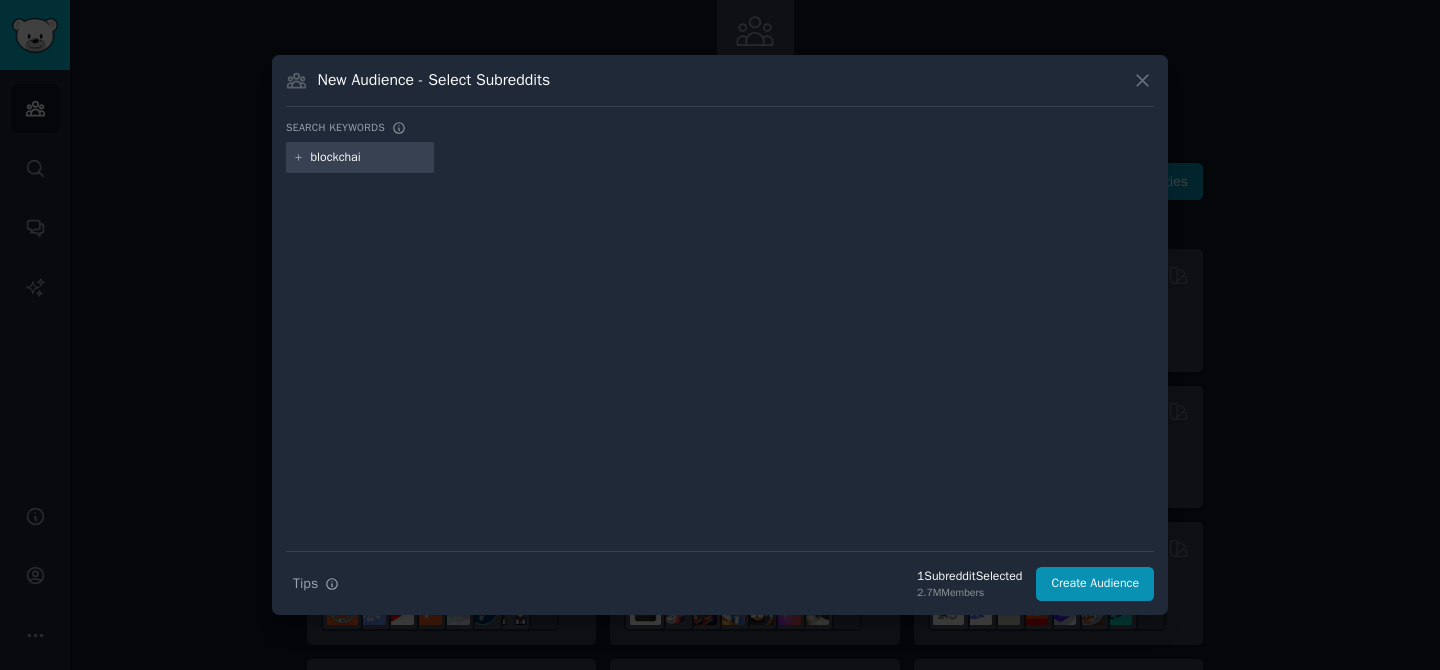 type on "blockchain" 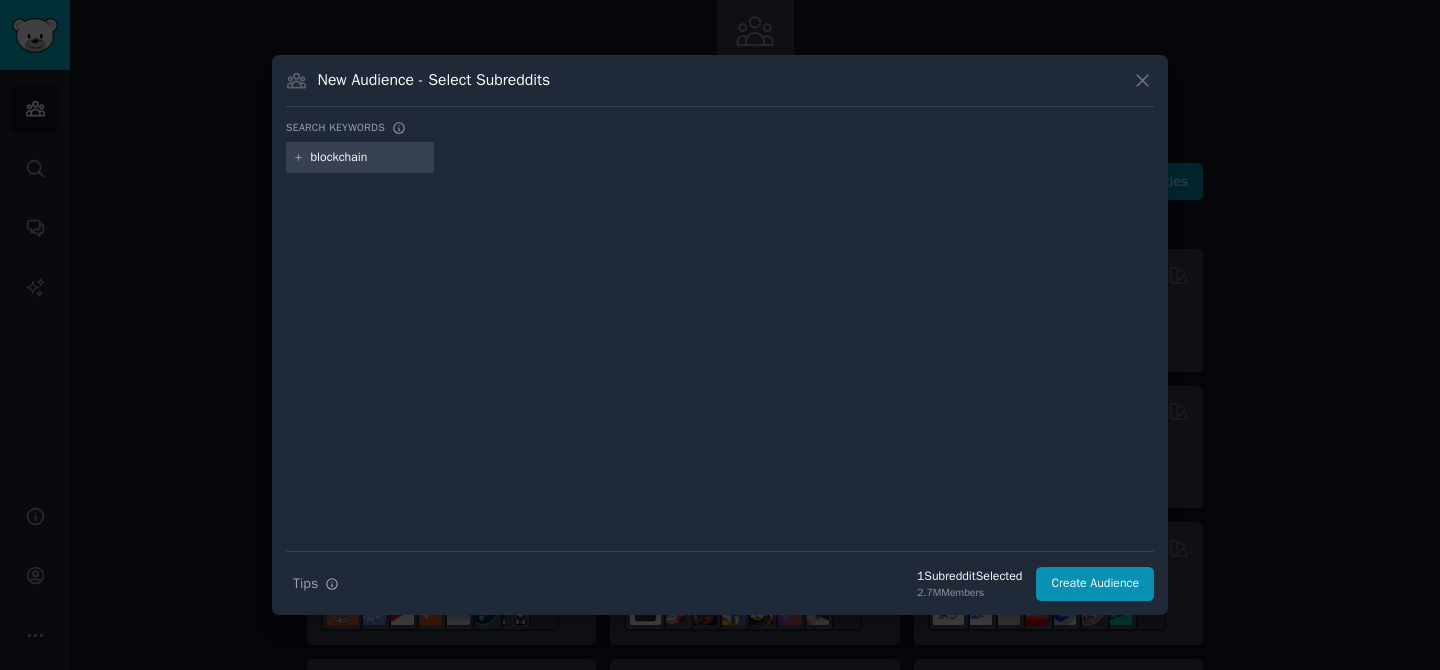 type 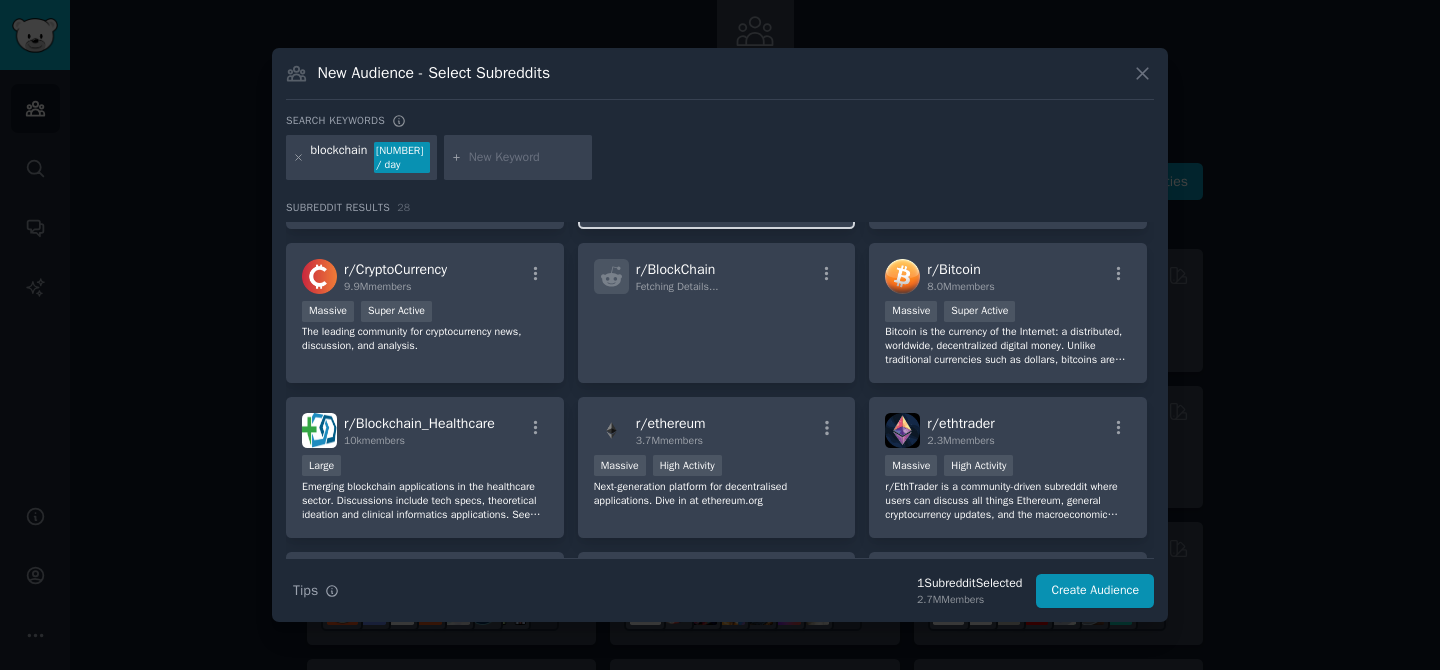 scroll, scrollTop: 137, scrollLeft: 0, axis: vertical 